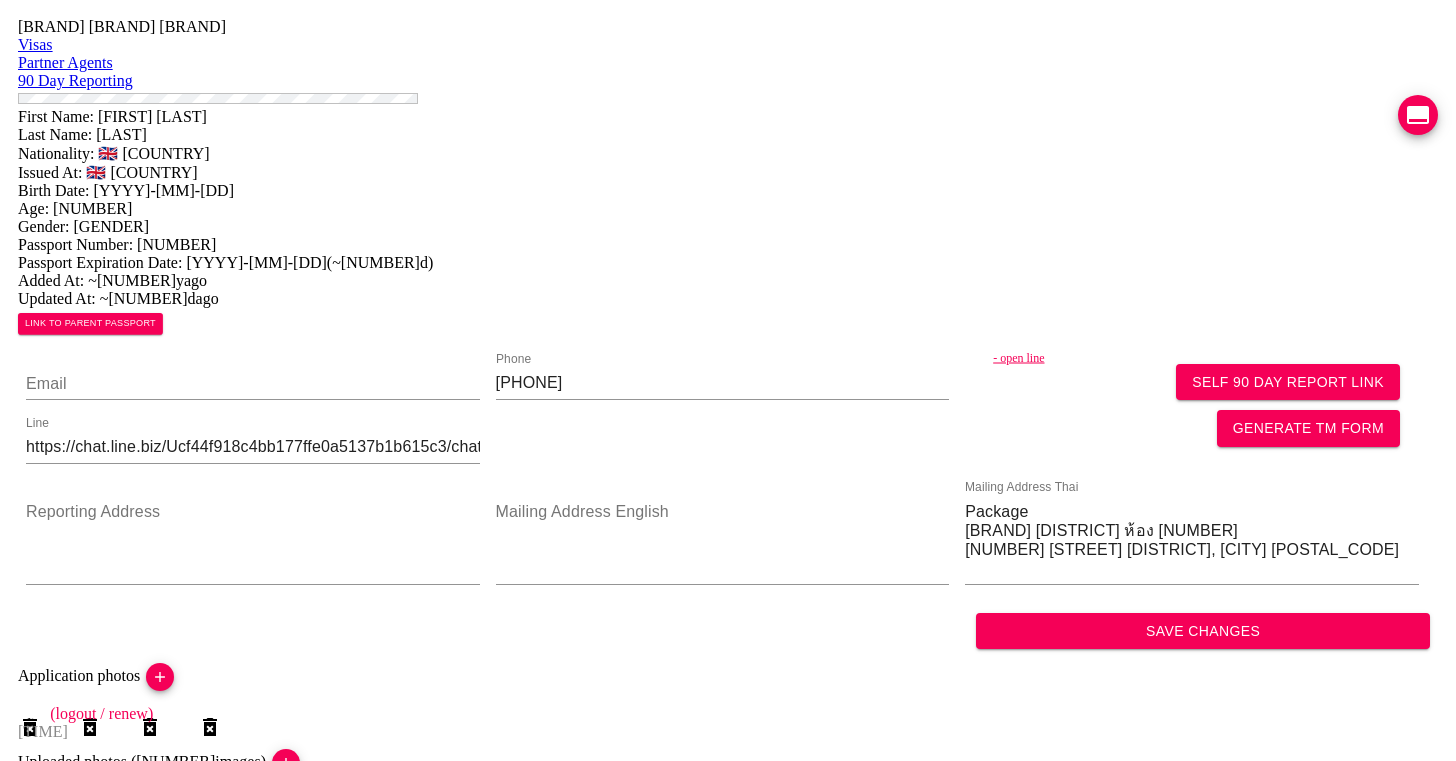 scroll, scrollTop: 0, scrollLeft: 0, axis: both 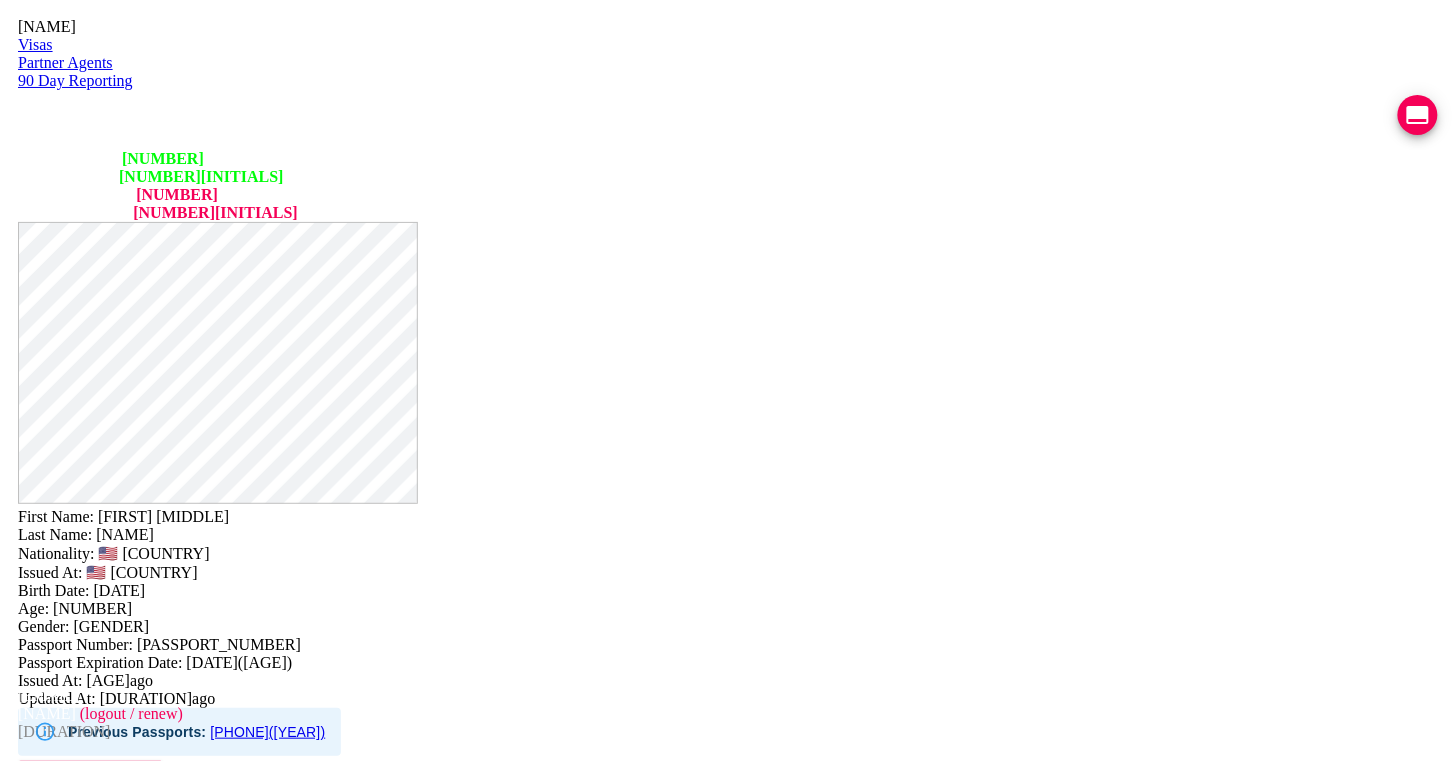 click on "[ADDRESS]" at bounding box center (1192, 988) 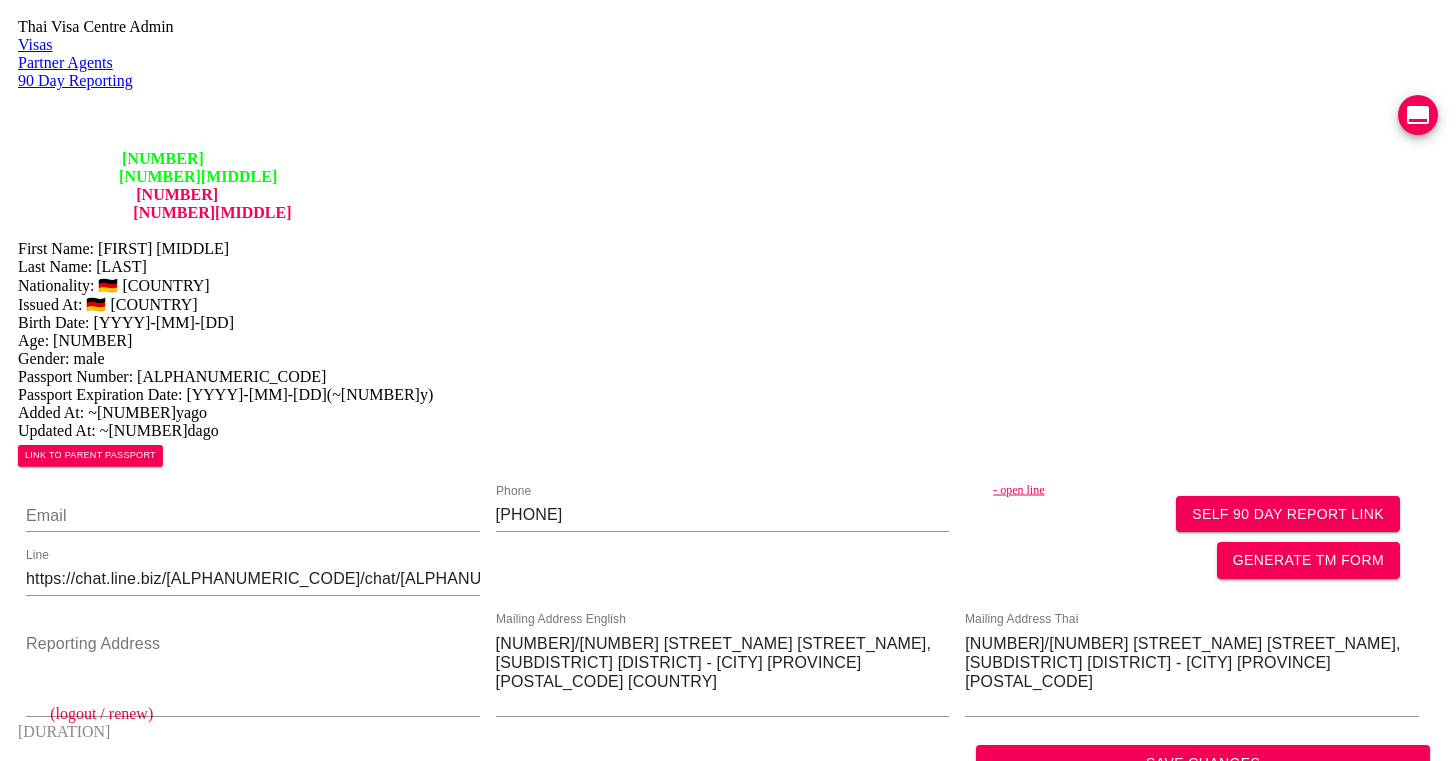 scroll, scrollTop: 0, scrollLeft: 0, axis: both 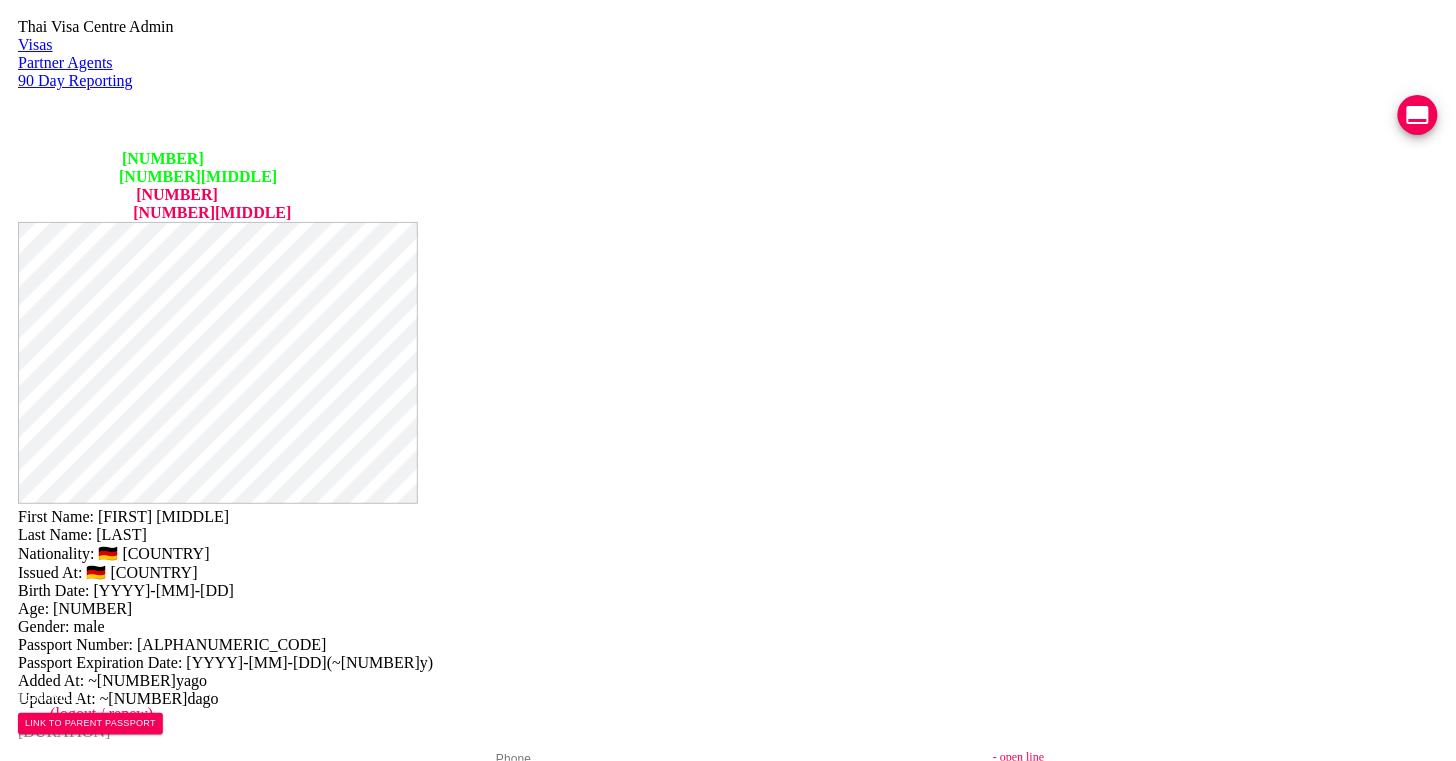 click on "COMPLETED" at bounding box center (126, 1978) 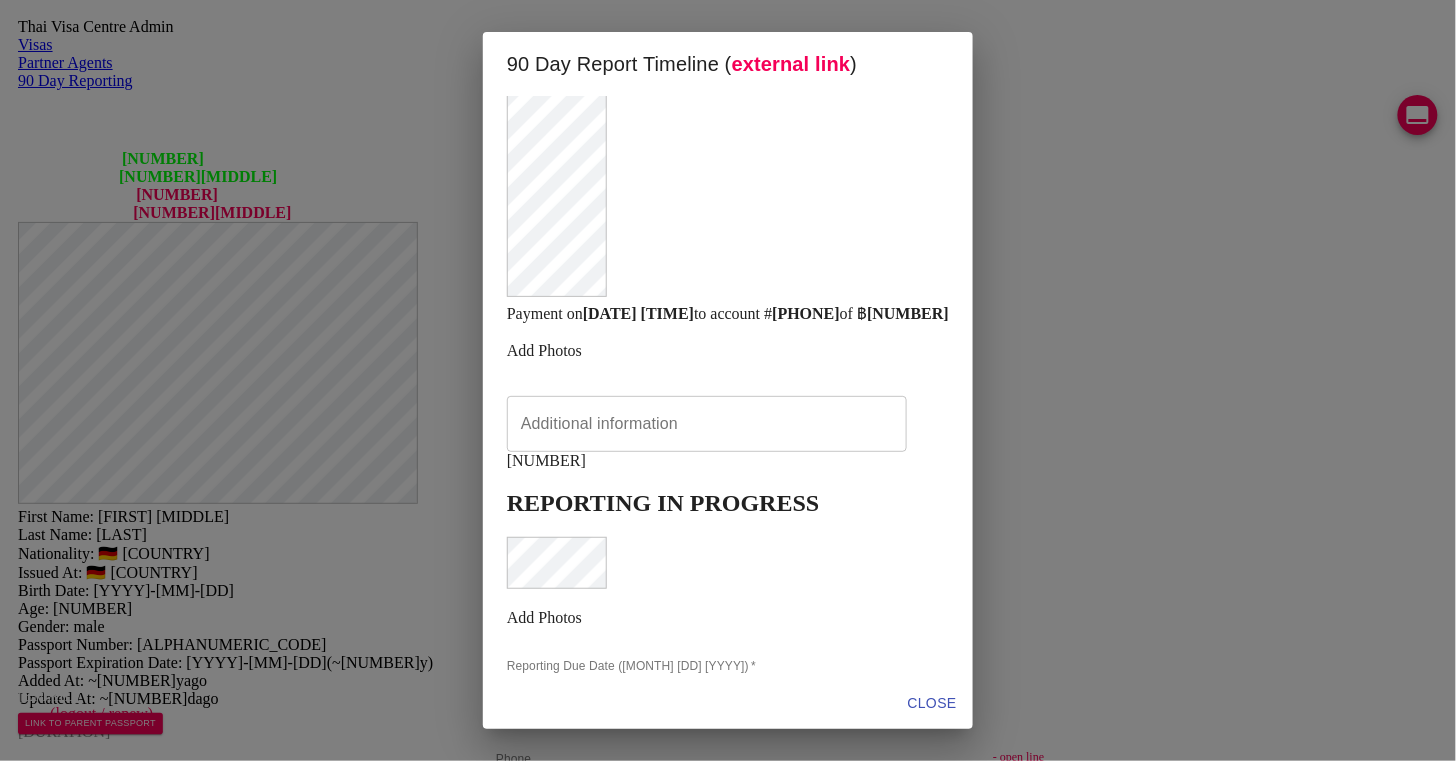 scroll, scrollTop: 776, scrollLeft: 0, axis: vertical 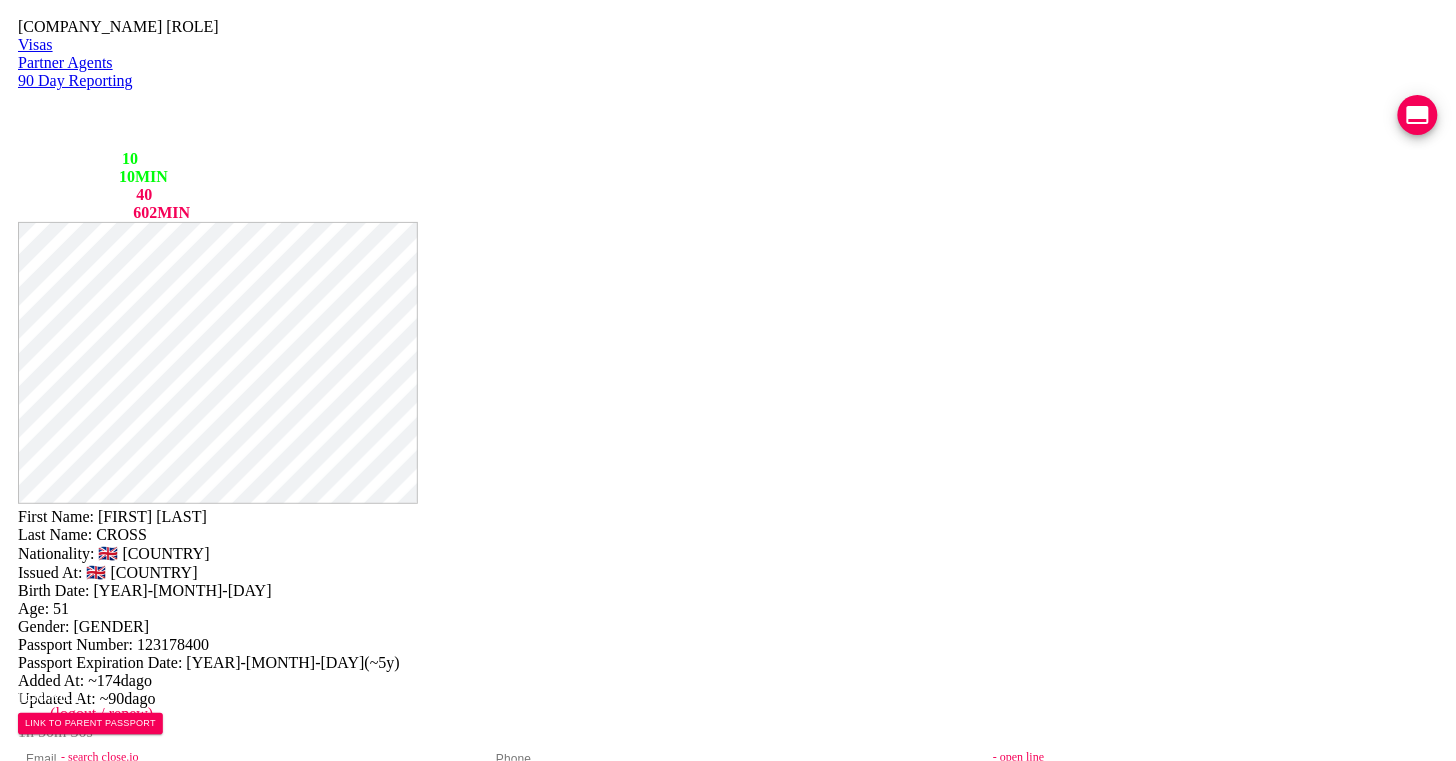 click on "COMPLETED" at bounding box center [126, 1933] 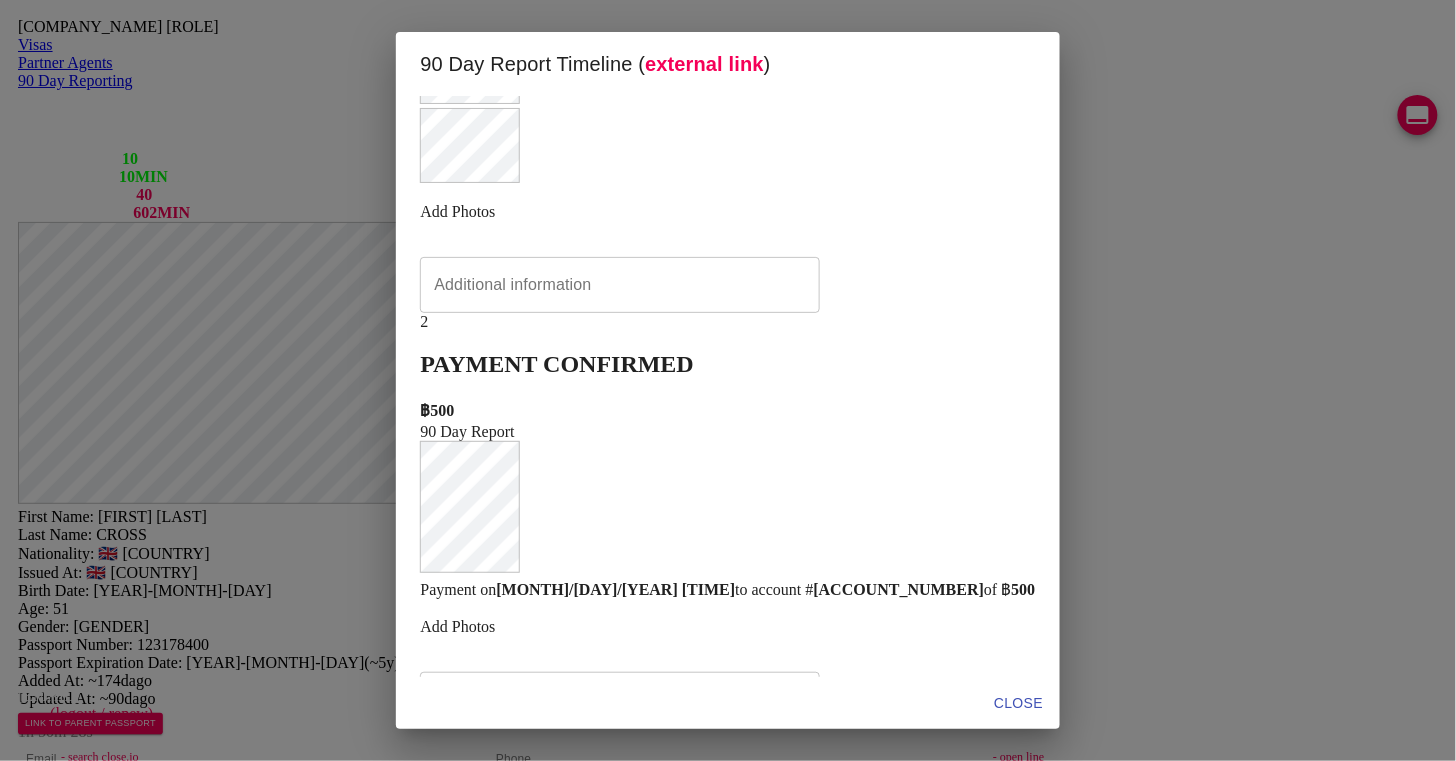 scroll, scrollTop: 710, scrollLeft: 0, axis: vertical 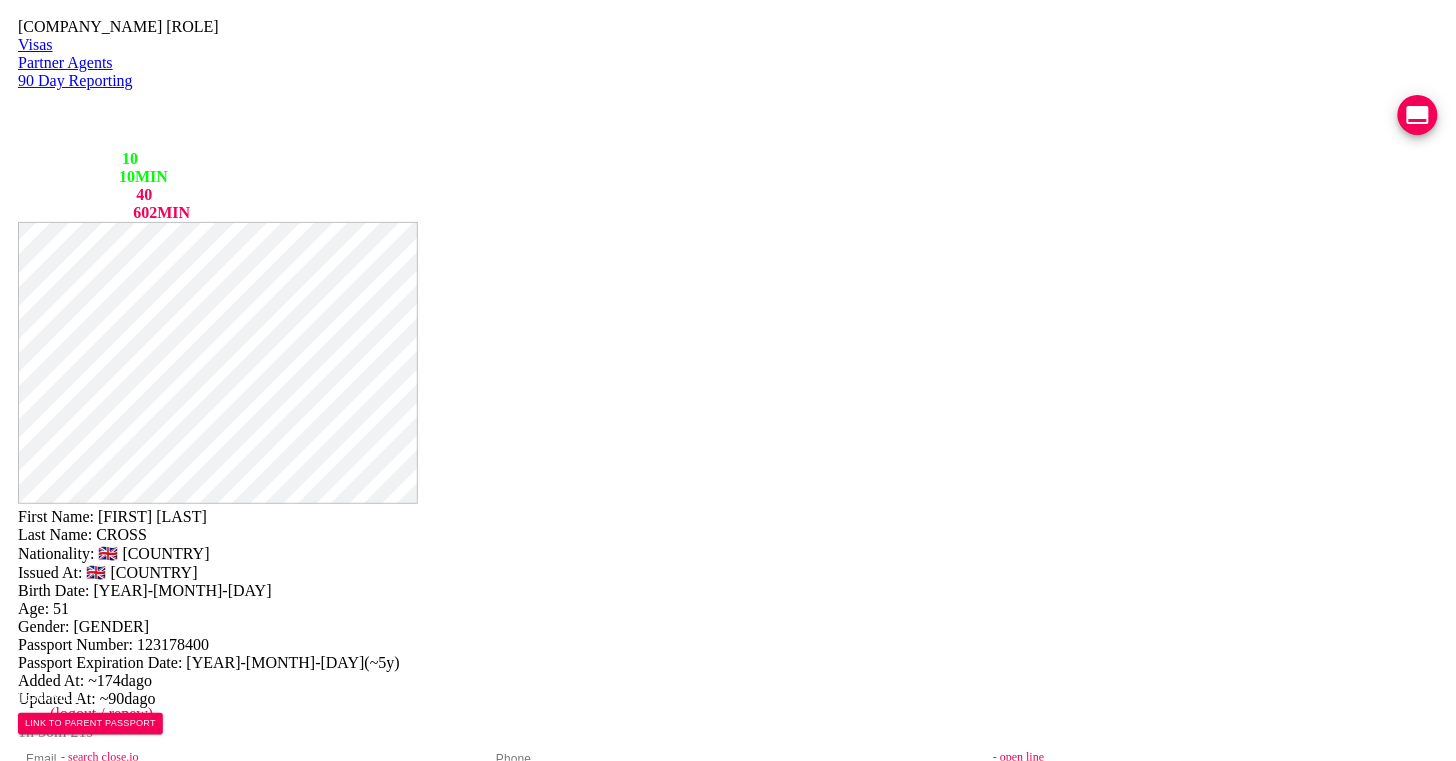 click on "45/3 moo 3 maenam soi 5 84330 koh samui" at bounding box center [1192, 940] 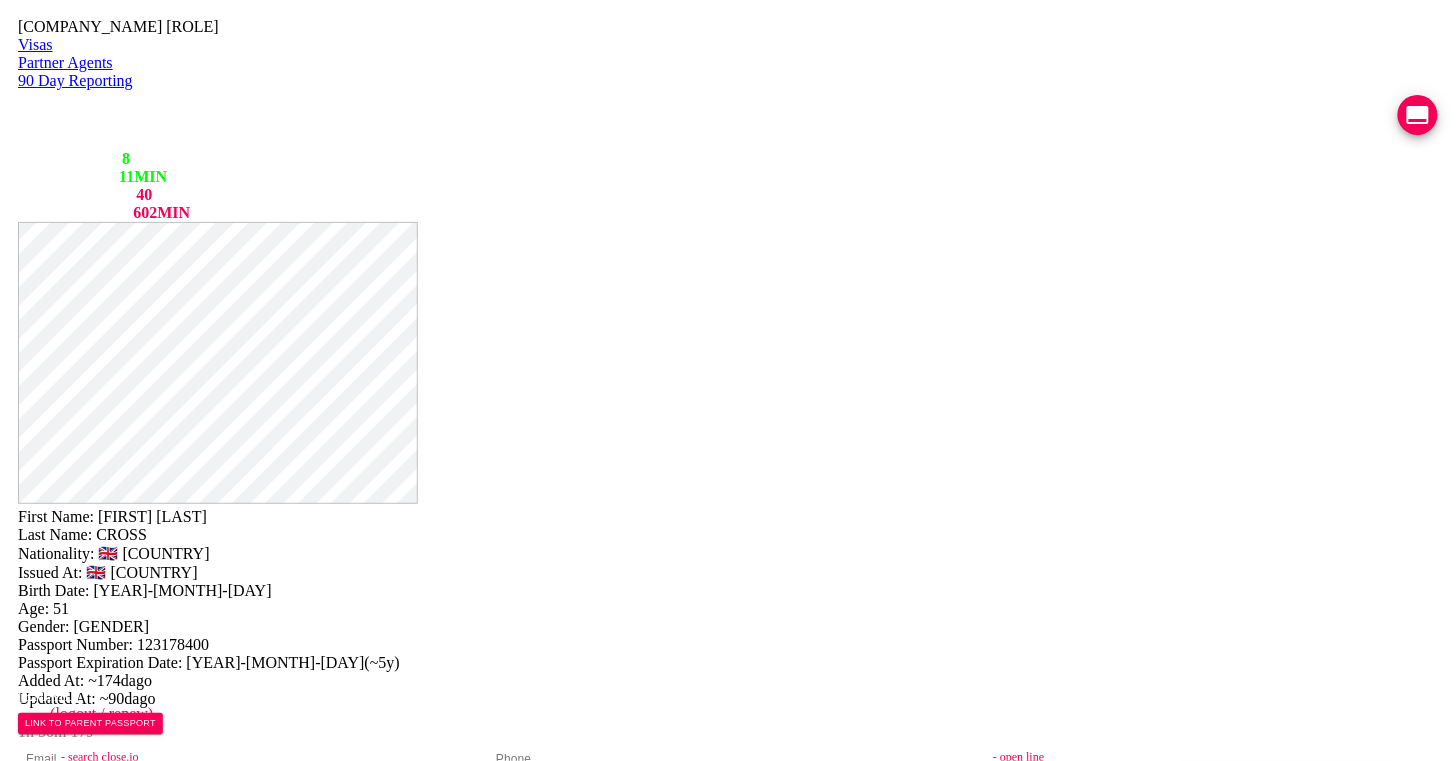 scroll, scrollTop: 0, scrollLeft: 0, axis: both 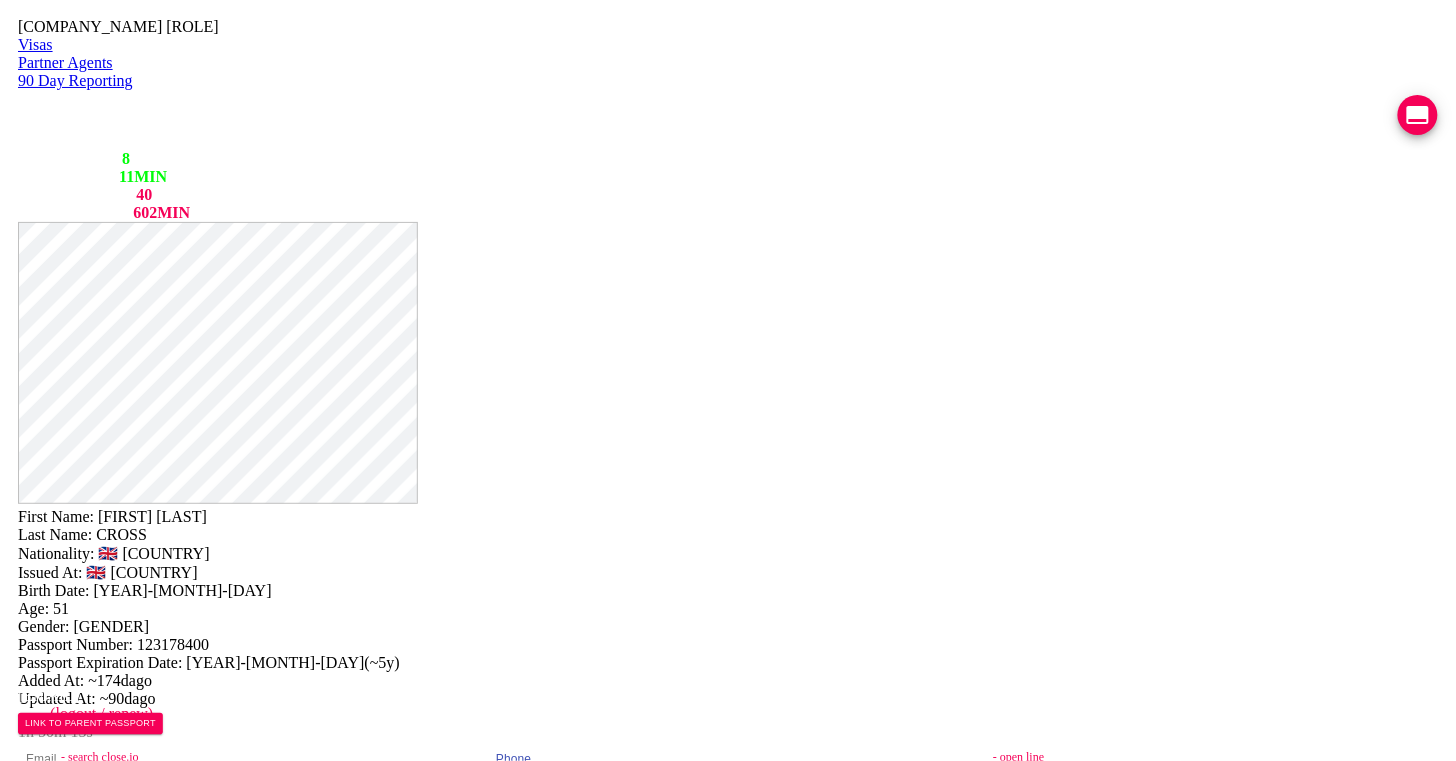 click on "0638435949" at bounding box center (723, 784) 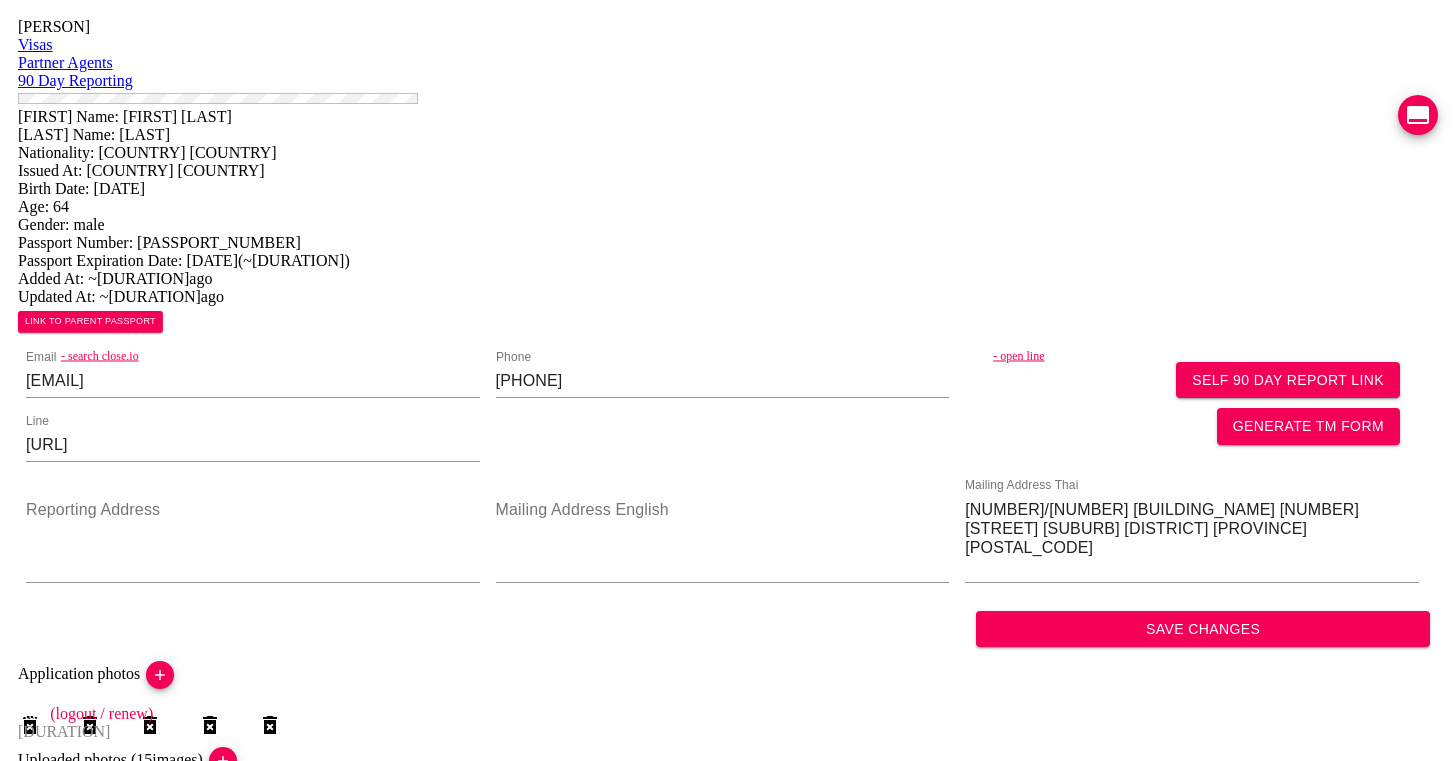 scroll, scrollTop: 0, scrollLeft: 0, axis: both 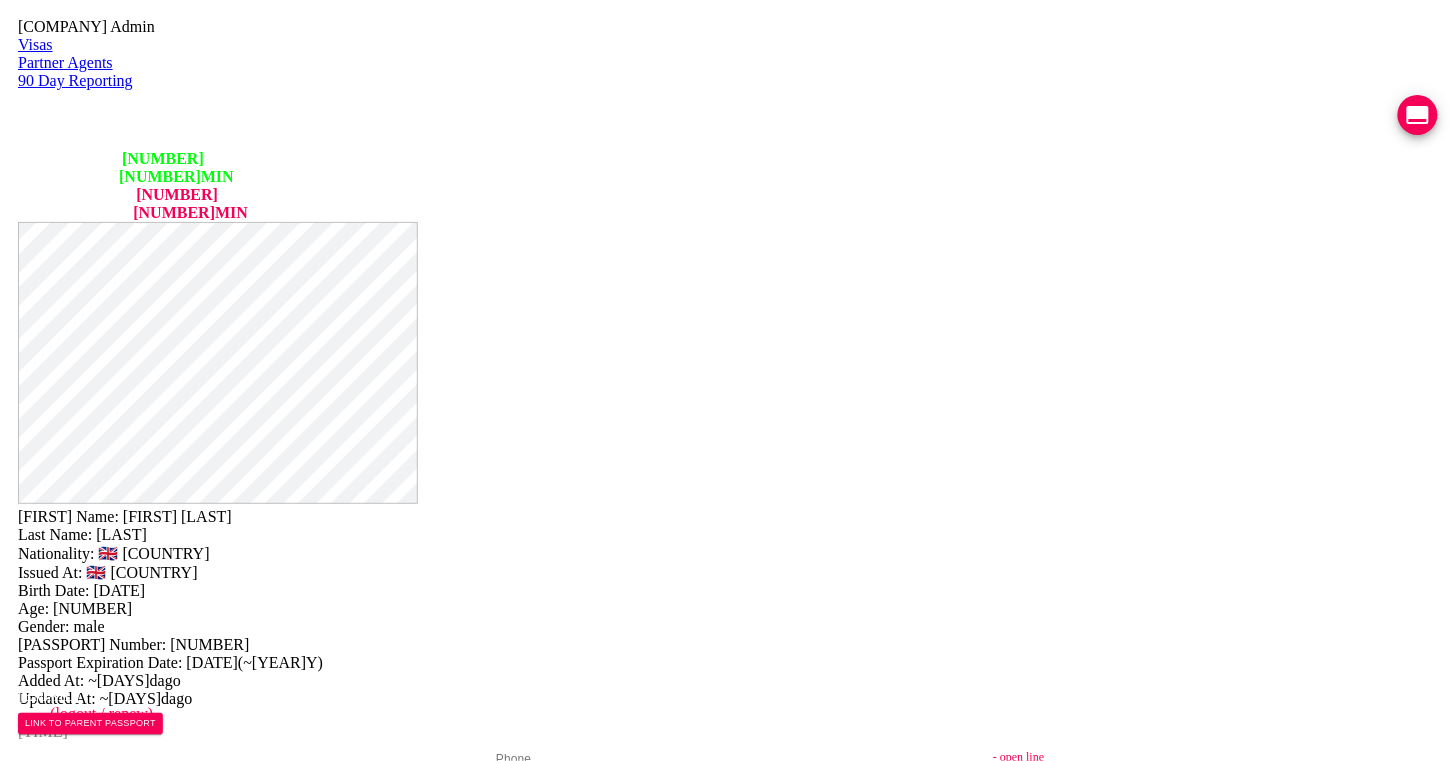 click on "90 DAY REPORT REQUESTED" at bounding box center [175, 2113] 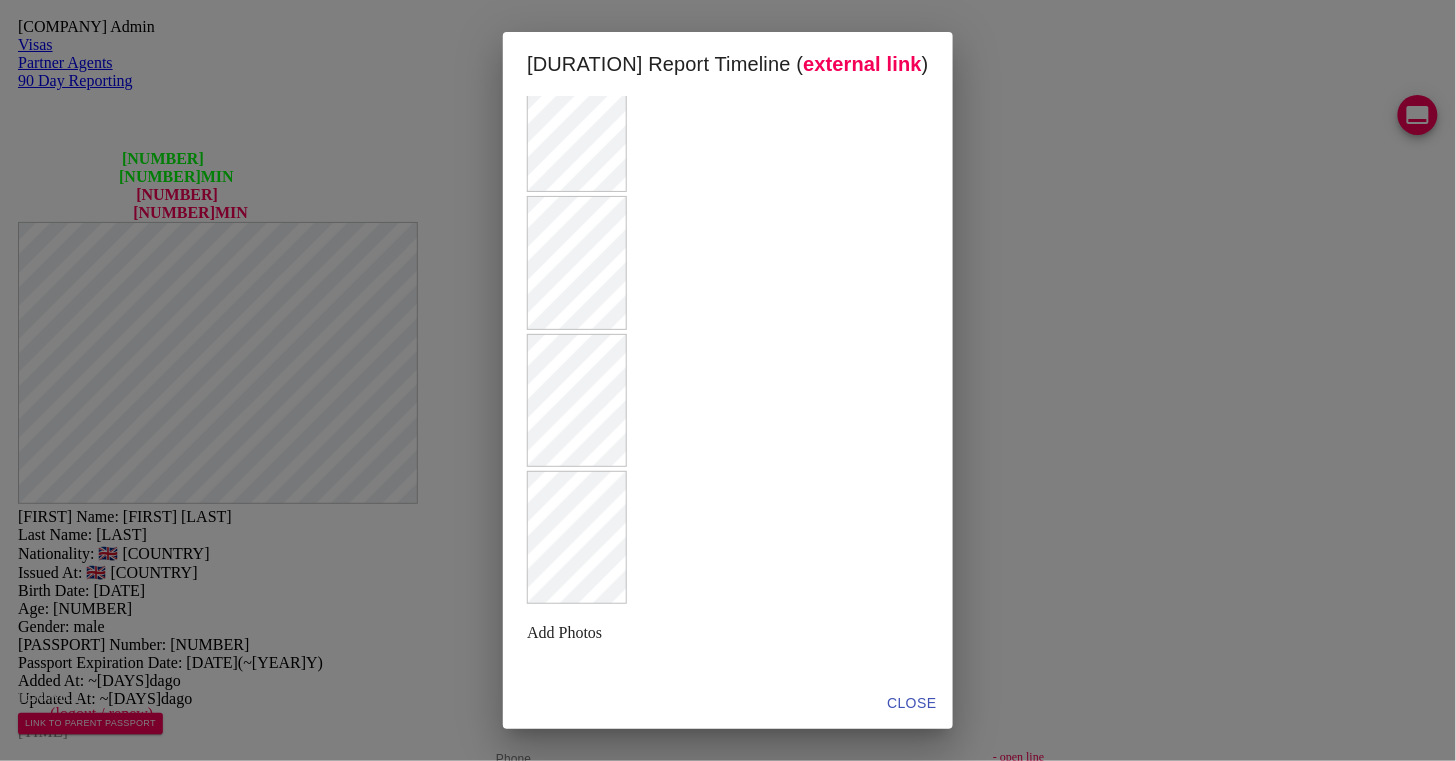 scroll, scrollTop: 291, scrollLeft: 0, axis: vertical 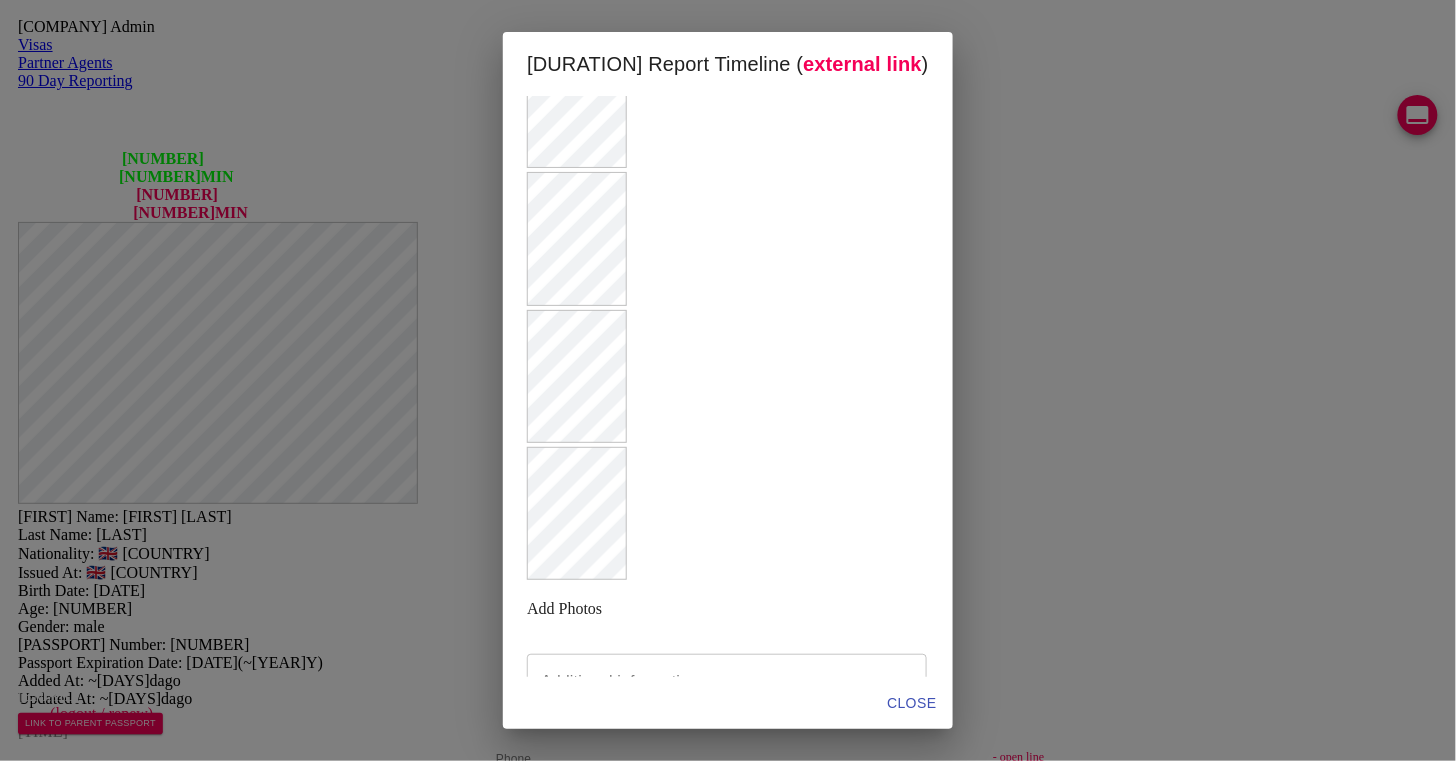 drag, startPoint x: 1088, startPoint y: 400, endPoint x: 1134, endPoint y: 409, distance: 46.872166 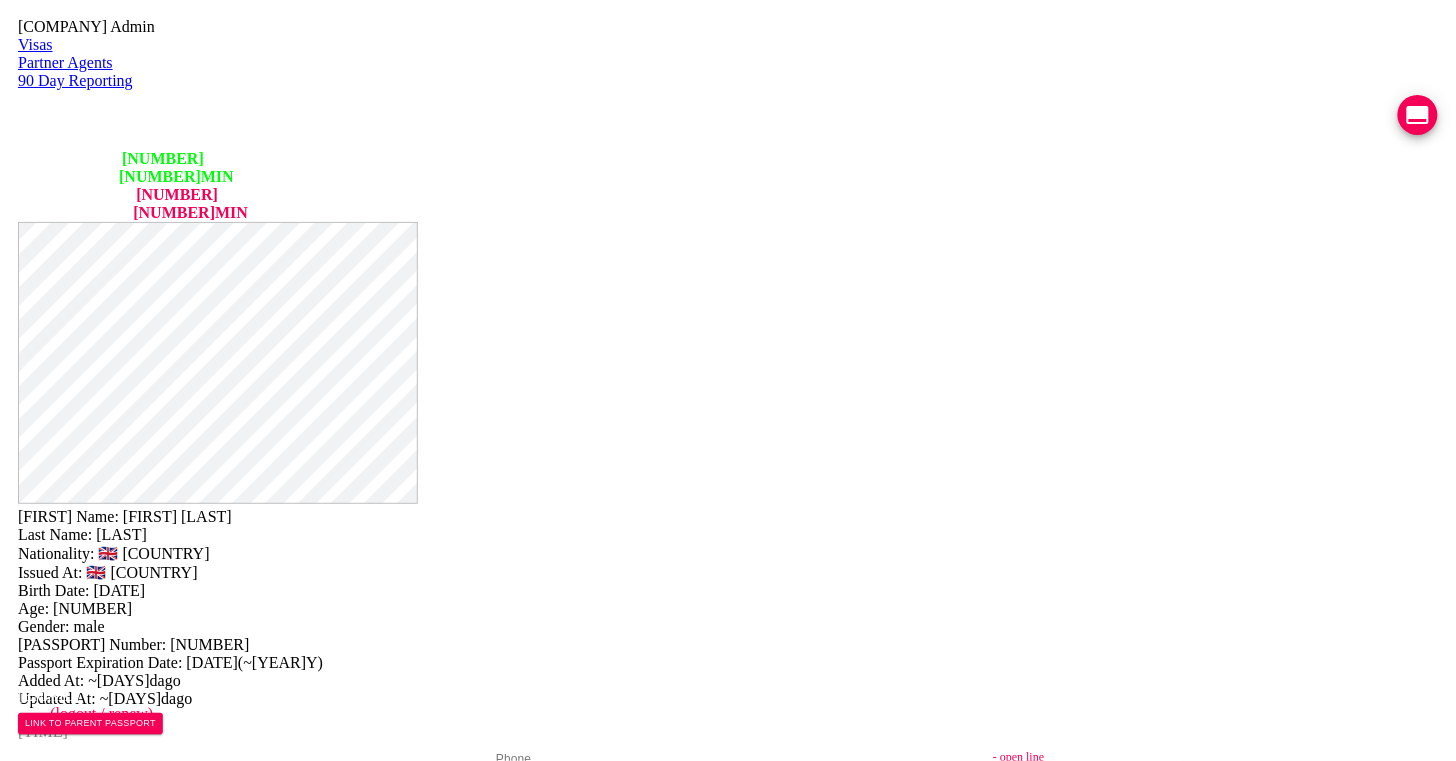 click on "COMPLETED" at bounding box center (126, 2219) 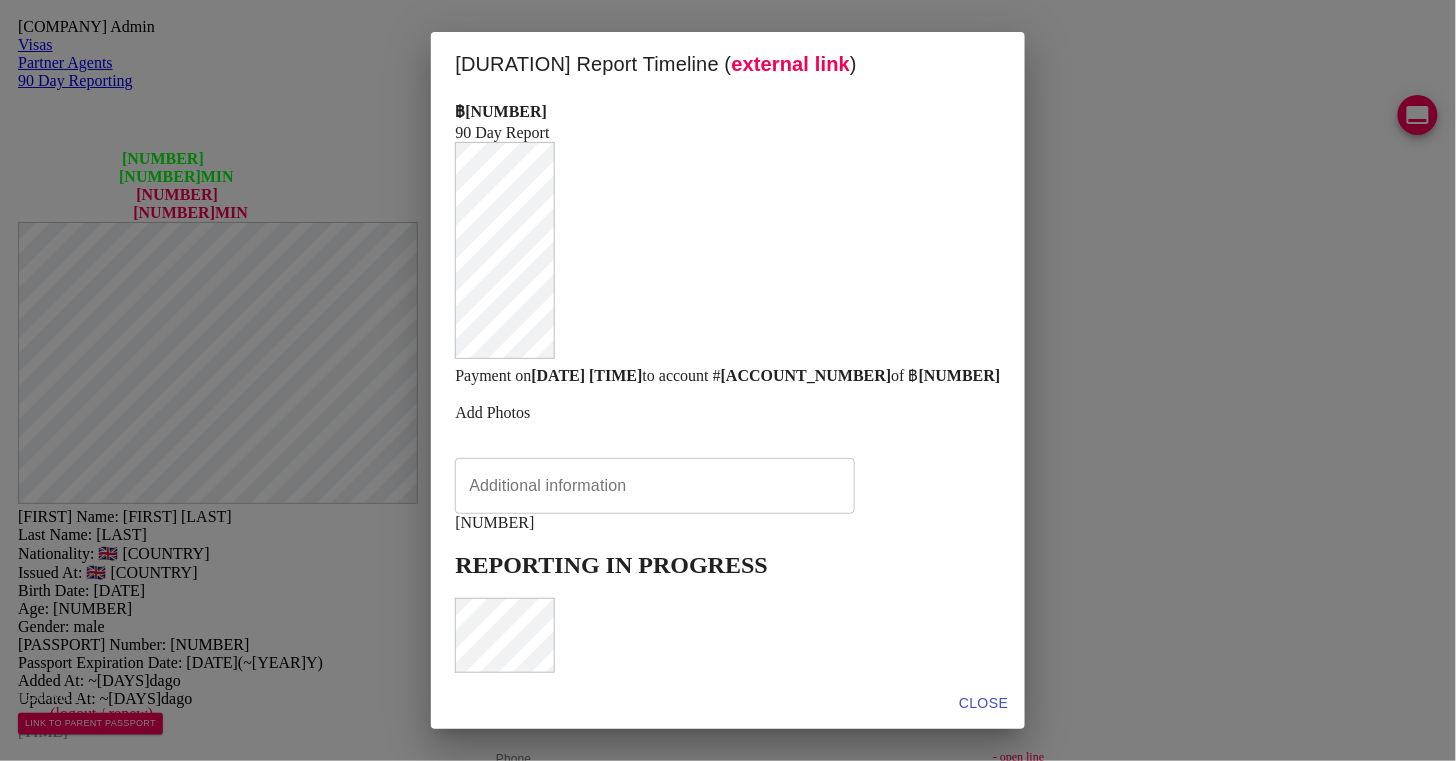 scroll, scrollTop: 513, scrollLeft: 0, axis: vertical 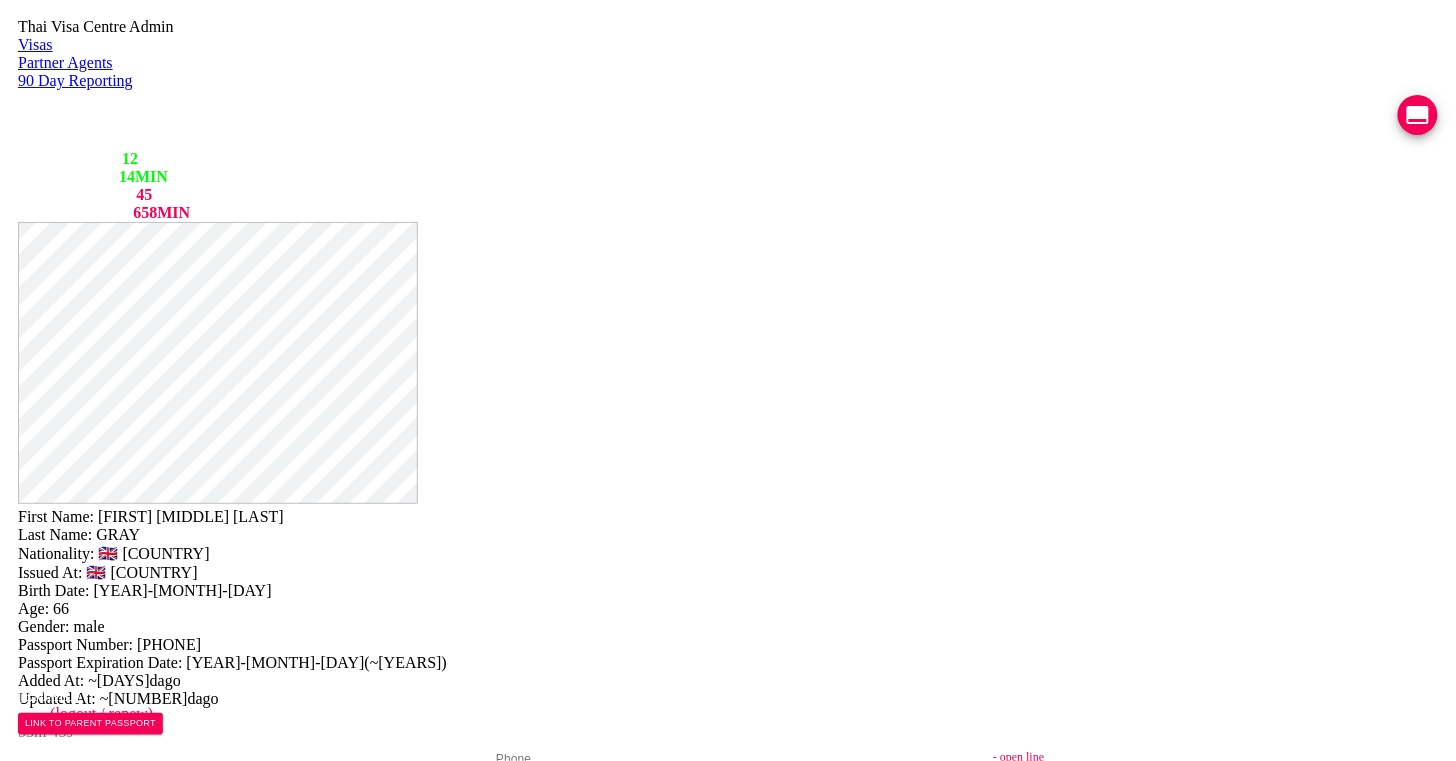 click on "ADD 90 DAY REPORT" at bounding box center [766, 1782] 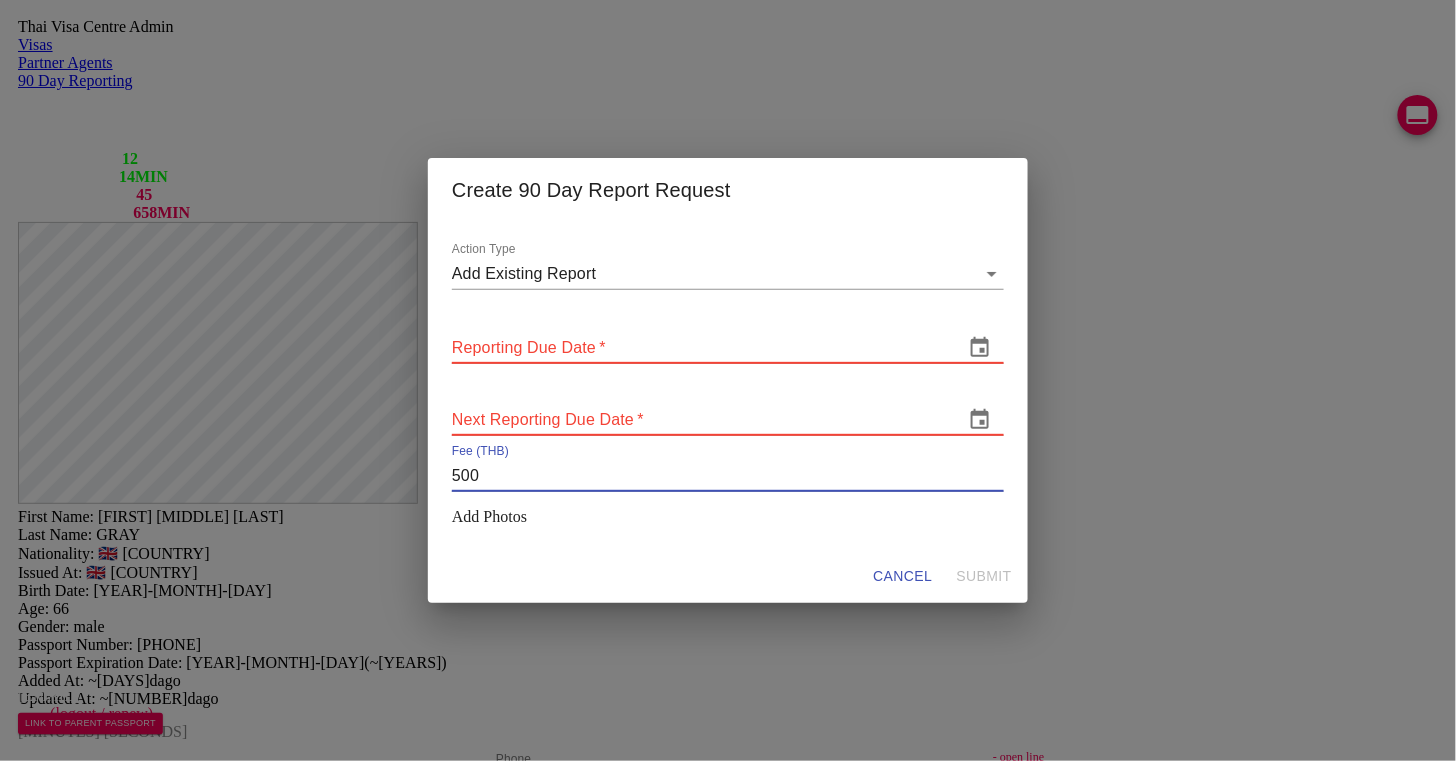 drag, startPoint x: 530, startPoint y: 477, endPoint x: 434, endPoint y: 480, distance: 96.04687 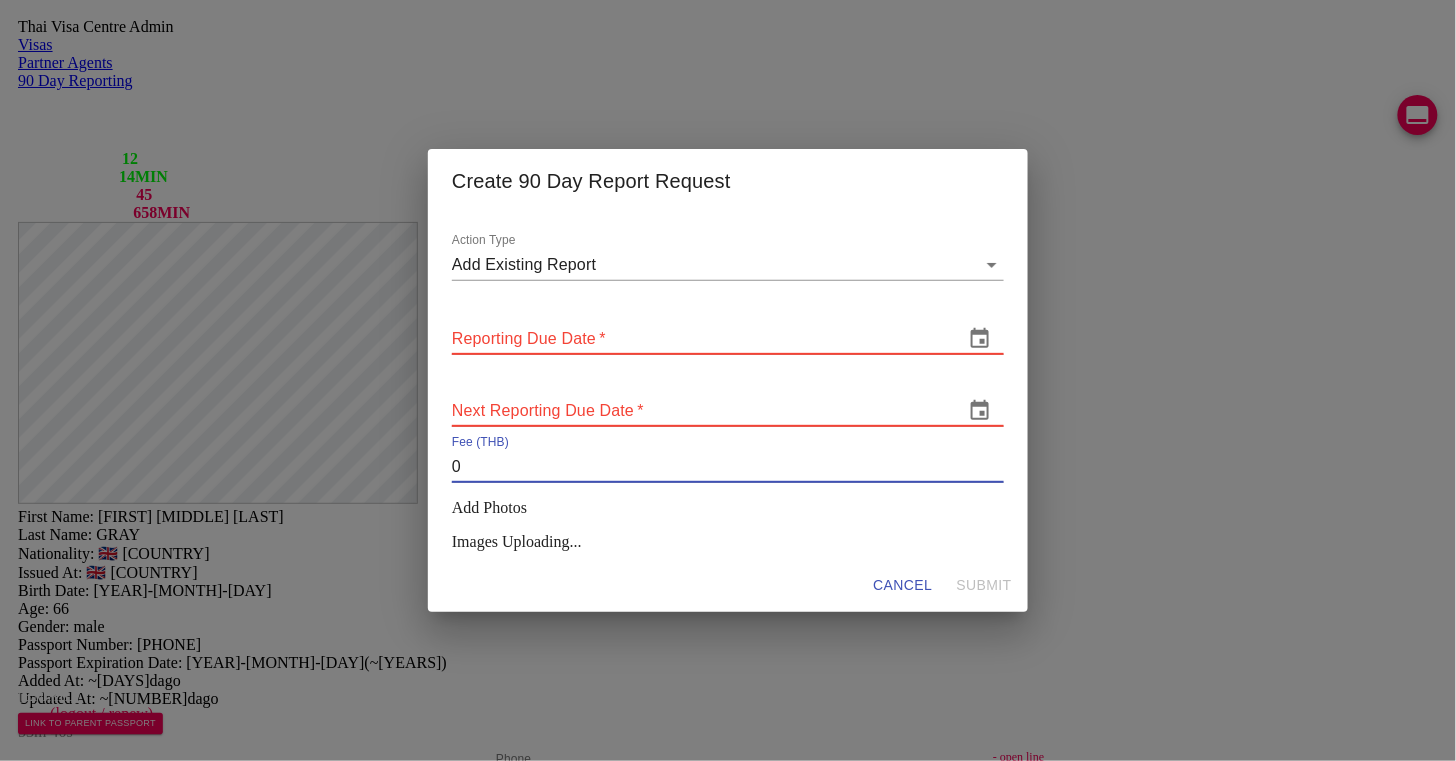 type on "0" 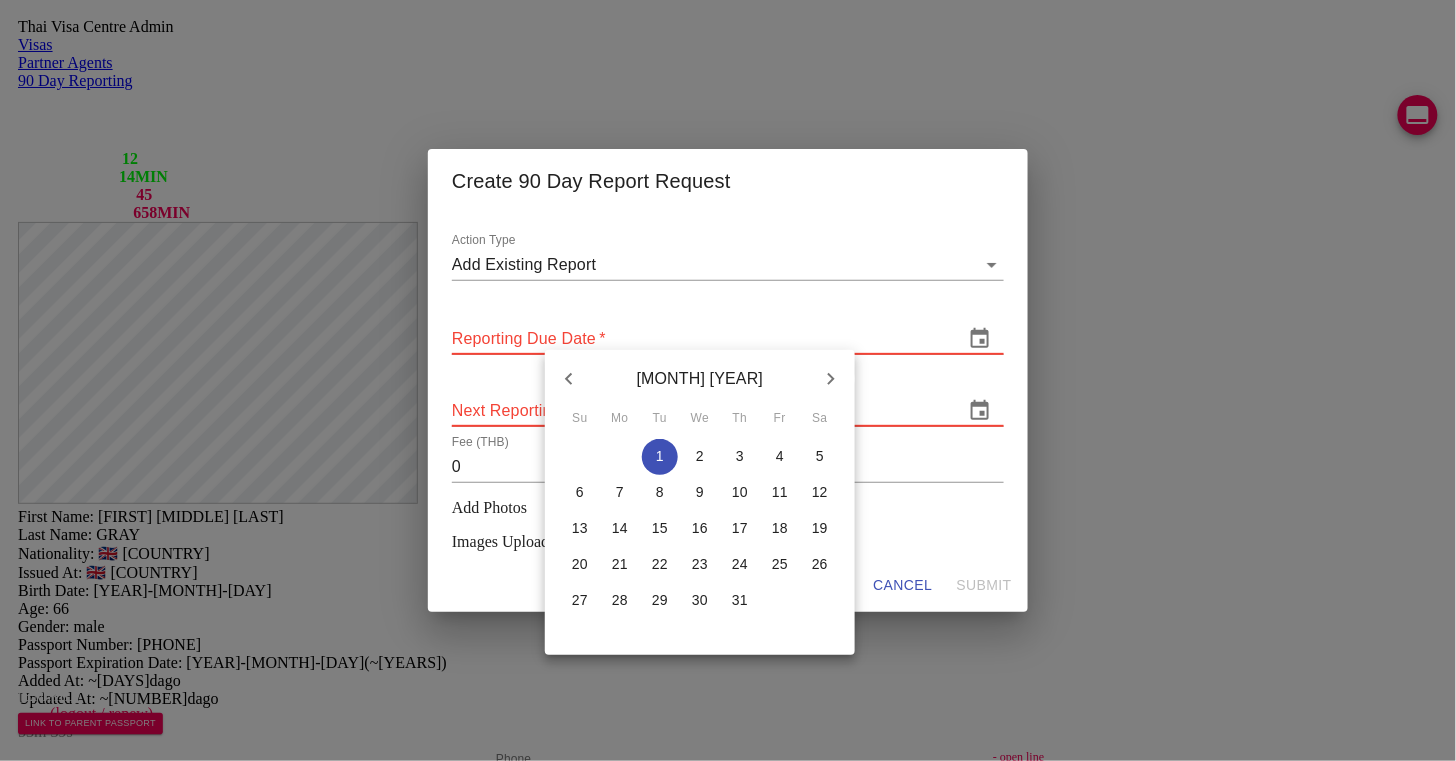 click at bounding box center [569, 379] 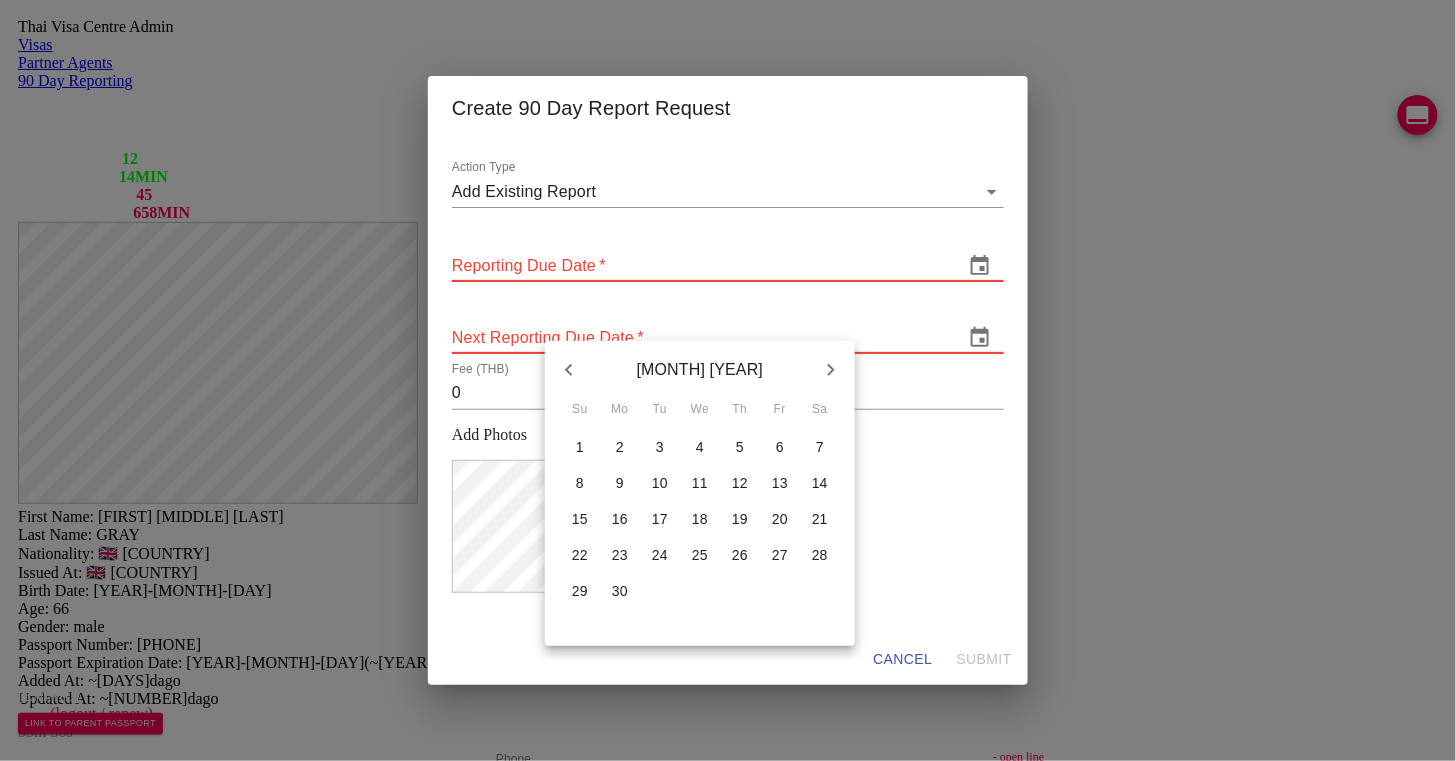 click at bounding box center (569, 370) 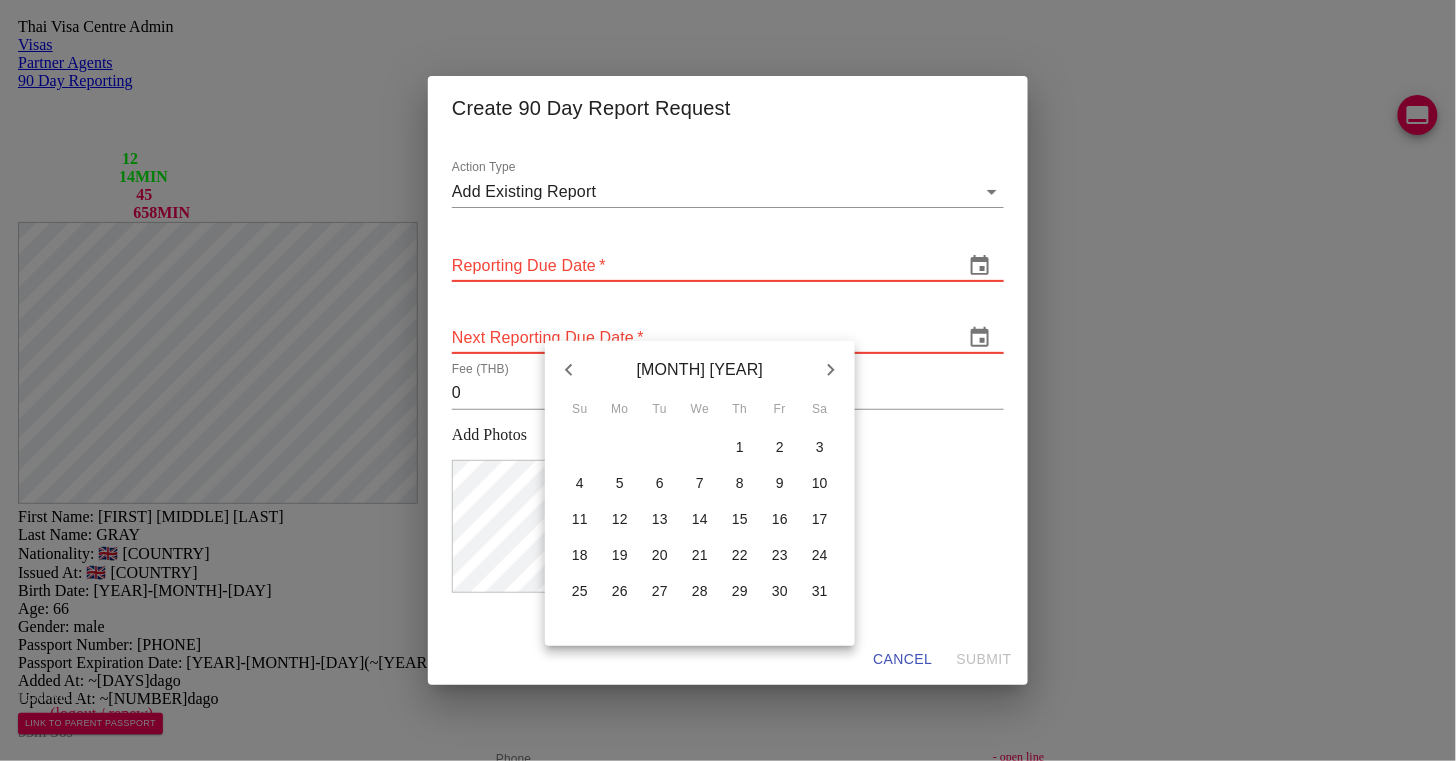 drag, startPoint x: 659, startPoint y: 490, endPoint x: 726, endPoint y: 519, distance: 73.00685 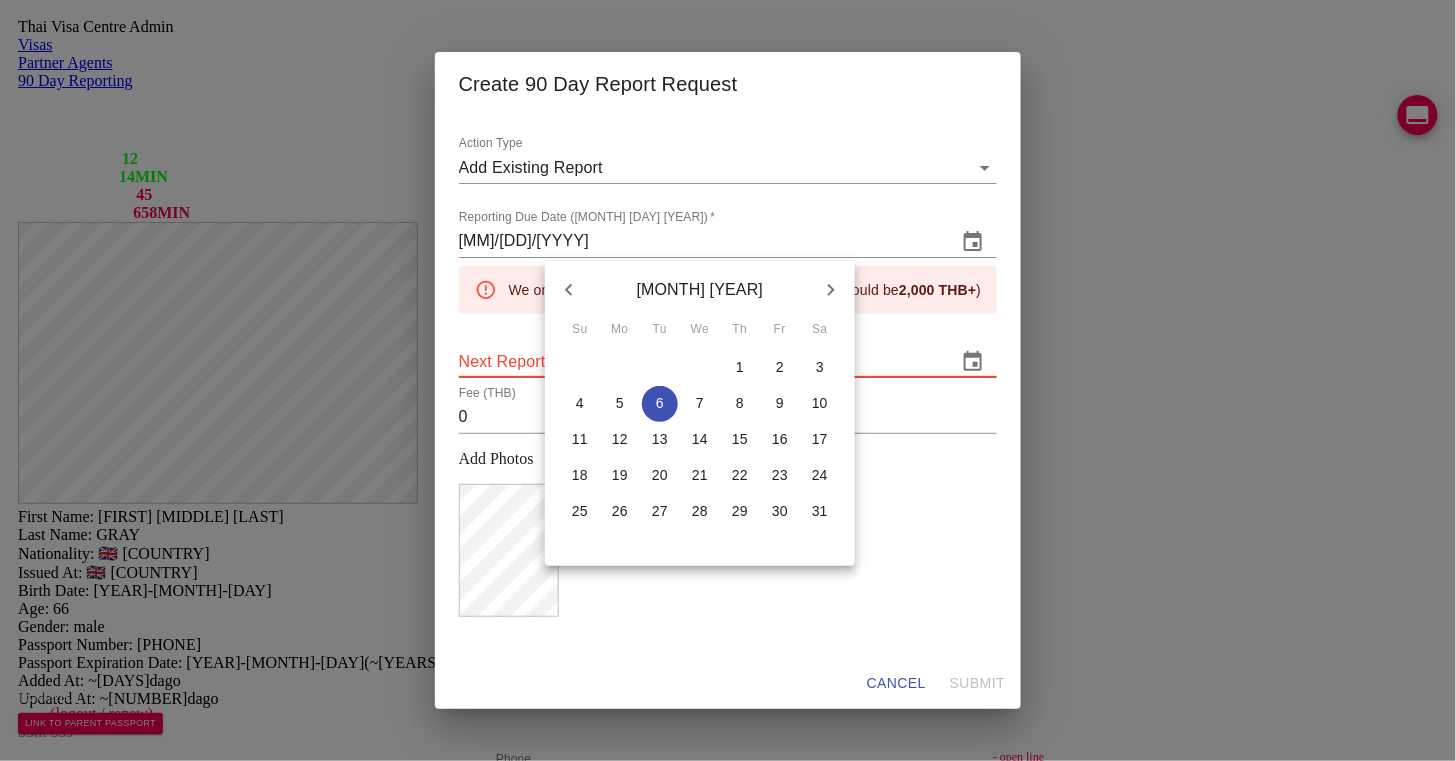 drag, startPoint x: 884, startPoint y: 561, endPoint x: 928, endPoint y: 486, distance: 86.95401 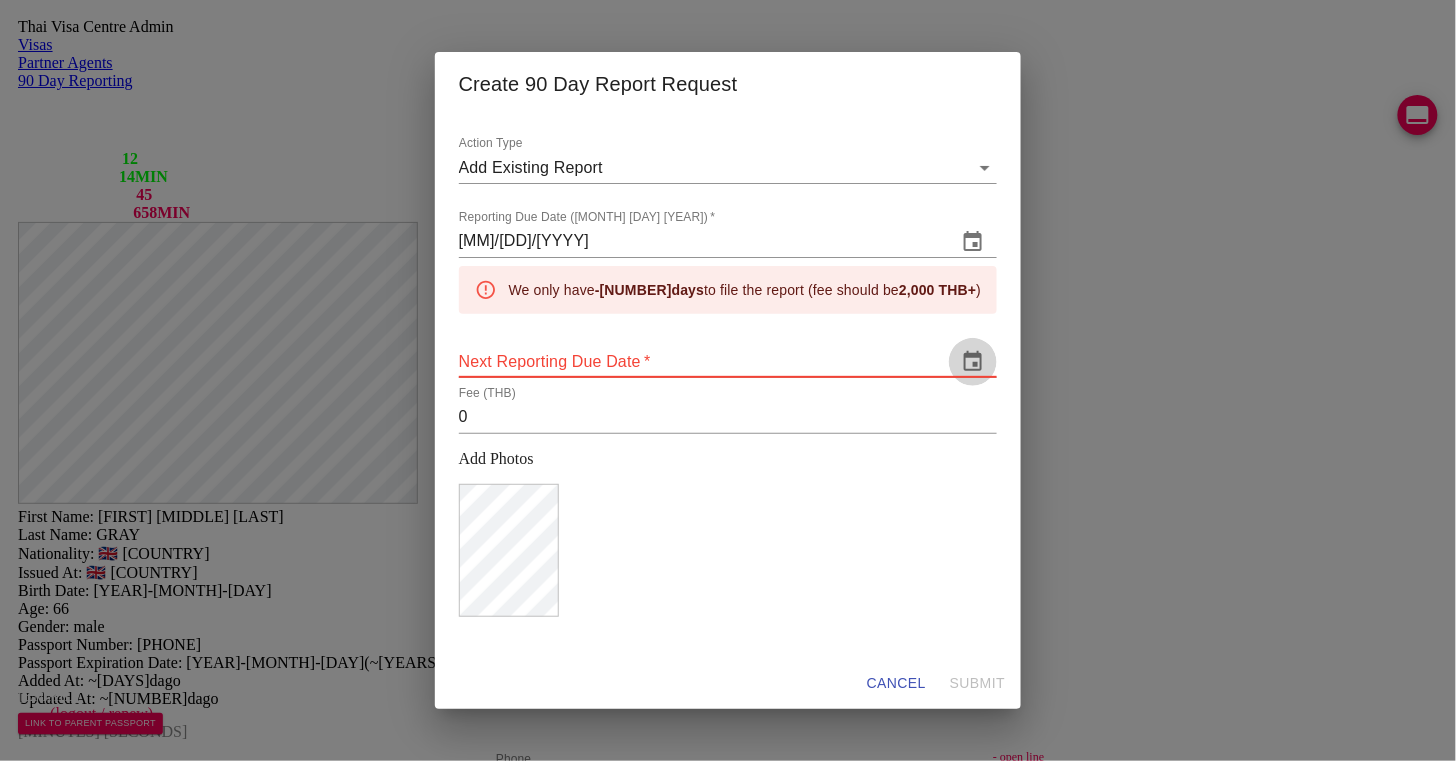 click at bounding box center (973, 362) 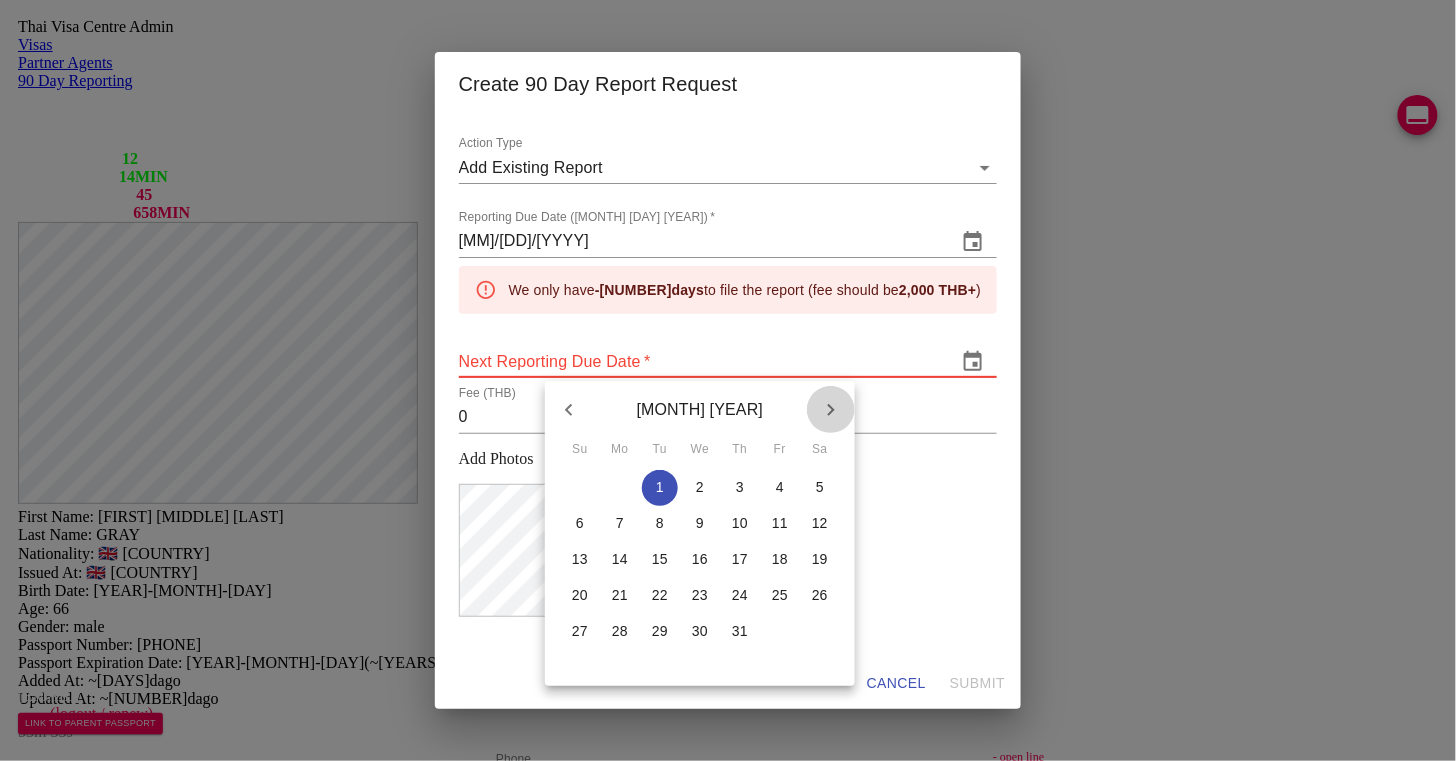 click at bounding box center (569, 410) 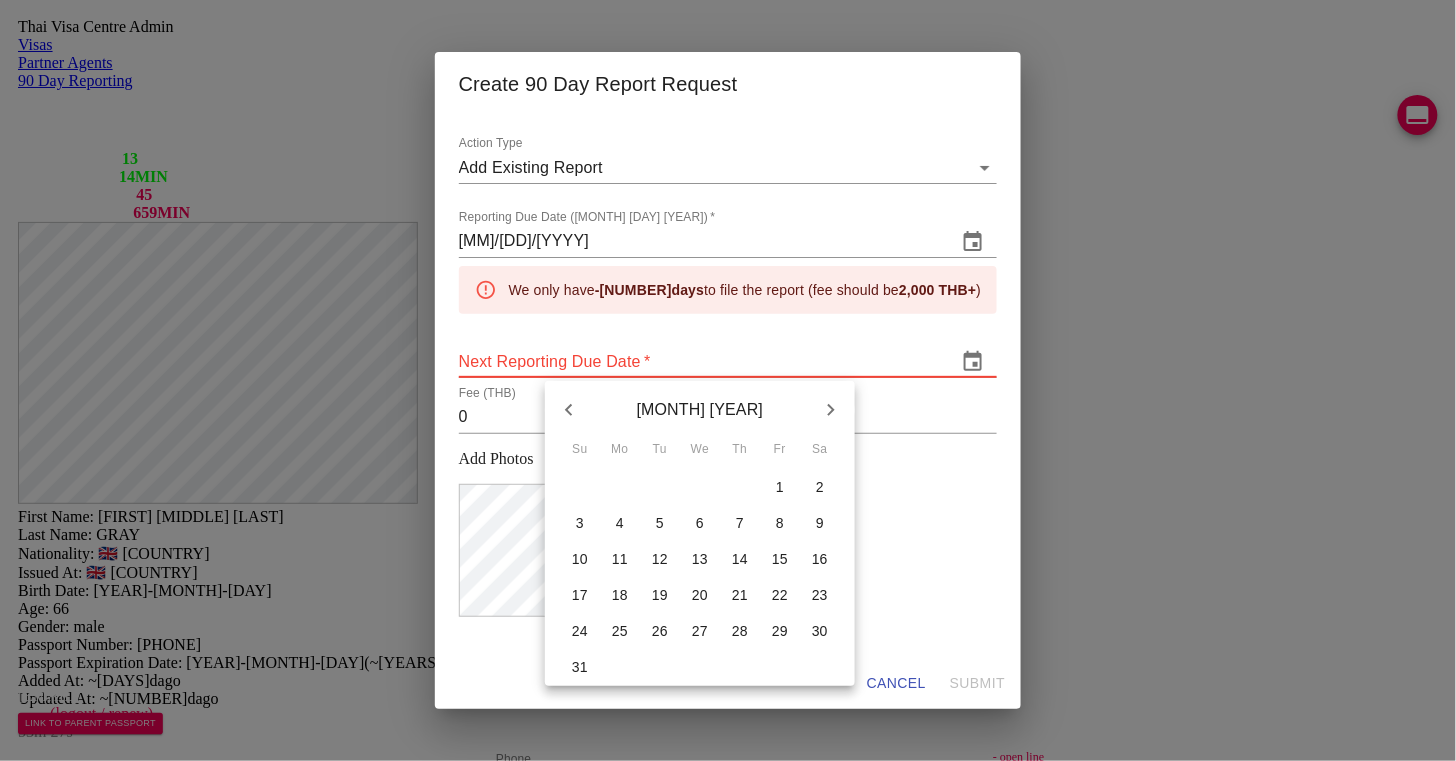 click on "3" at bounding box center [580, 488] 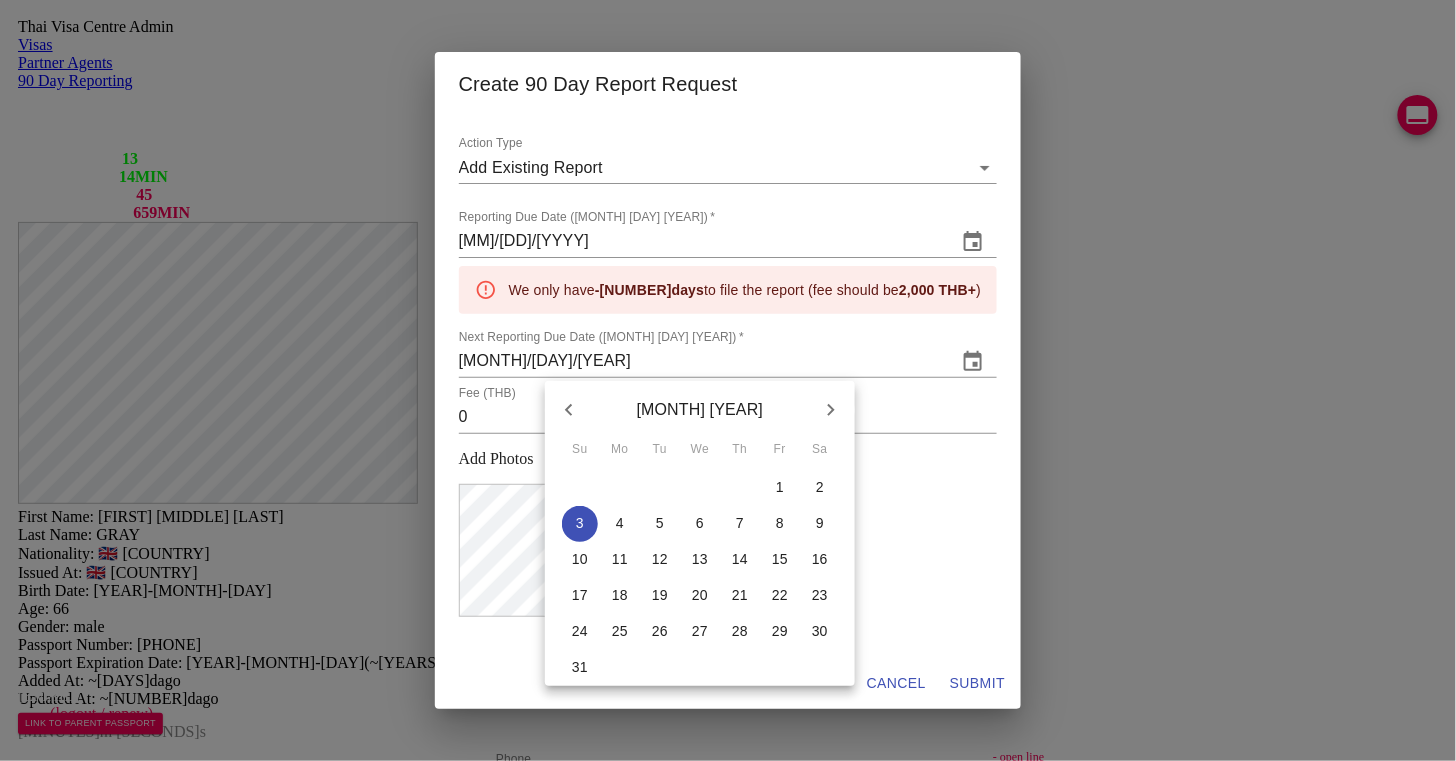 click at bounding box center [728, 380] 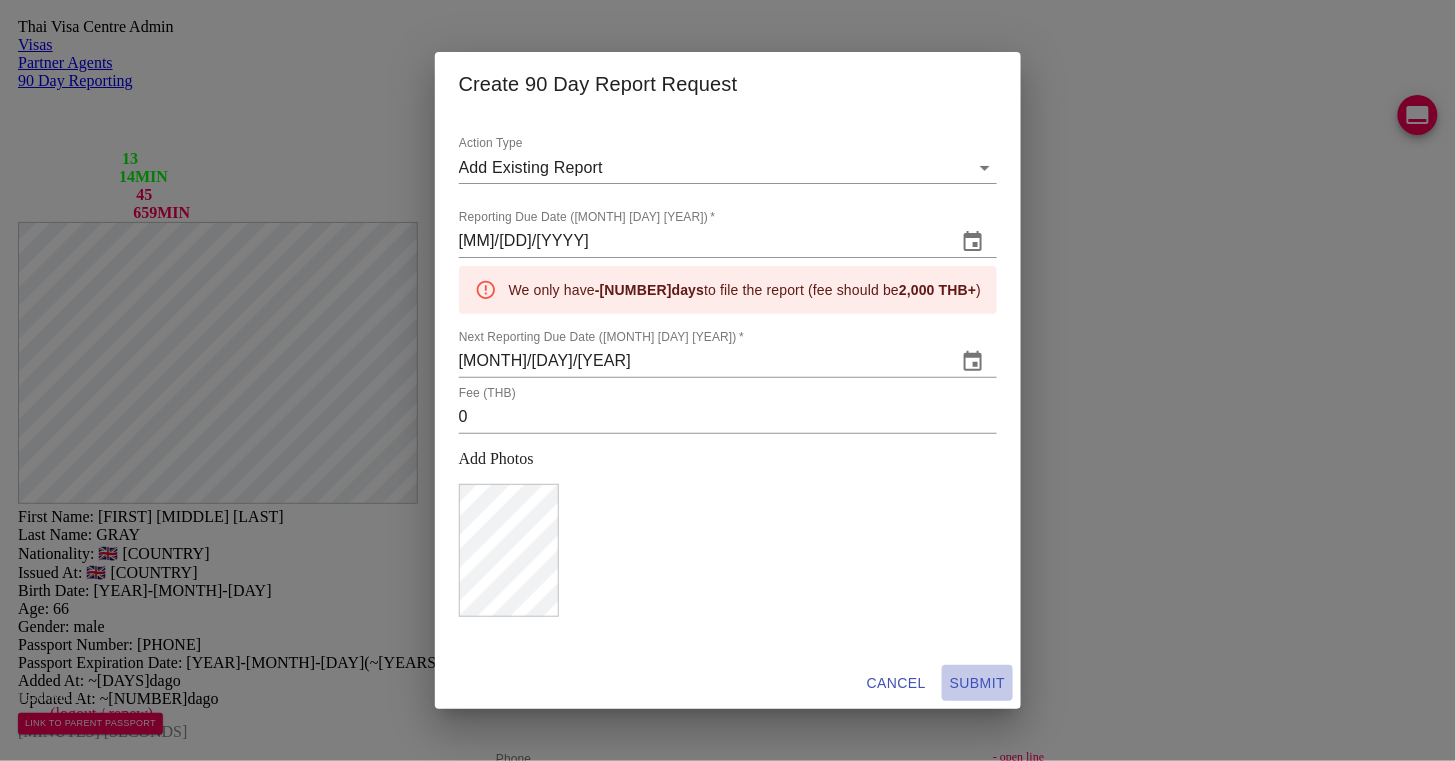 click on "SUBMIT" at bounding box center [896, 683] 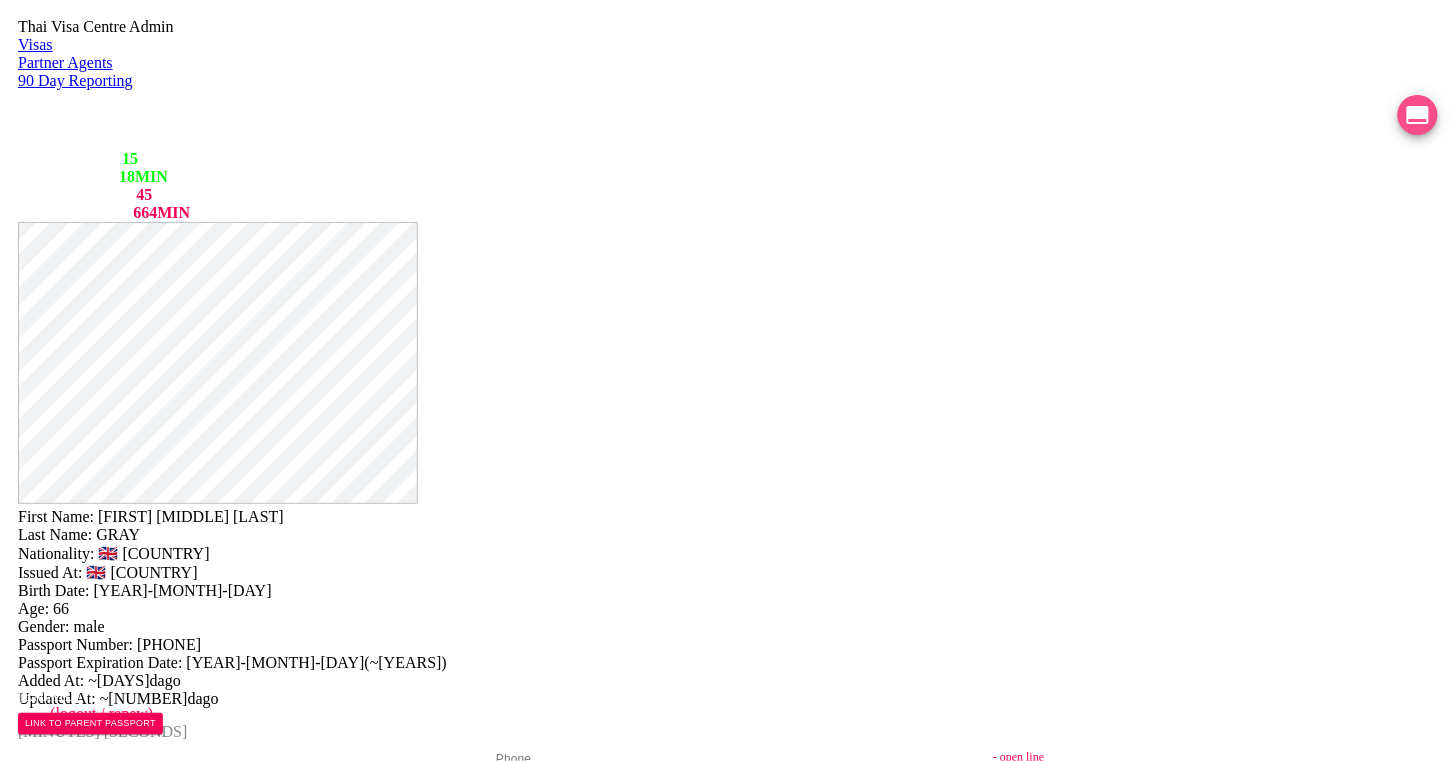 click at bounding box center [1418, 115] 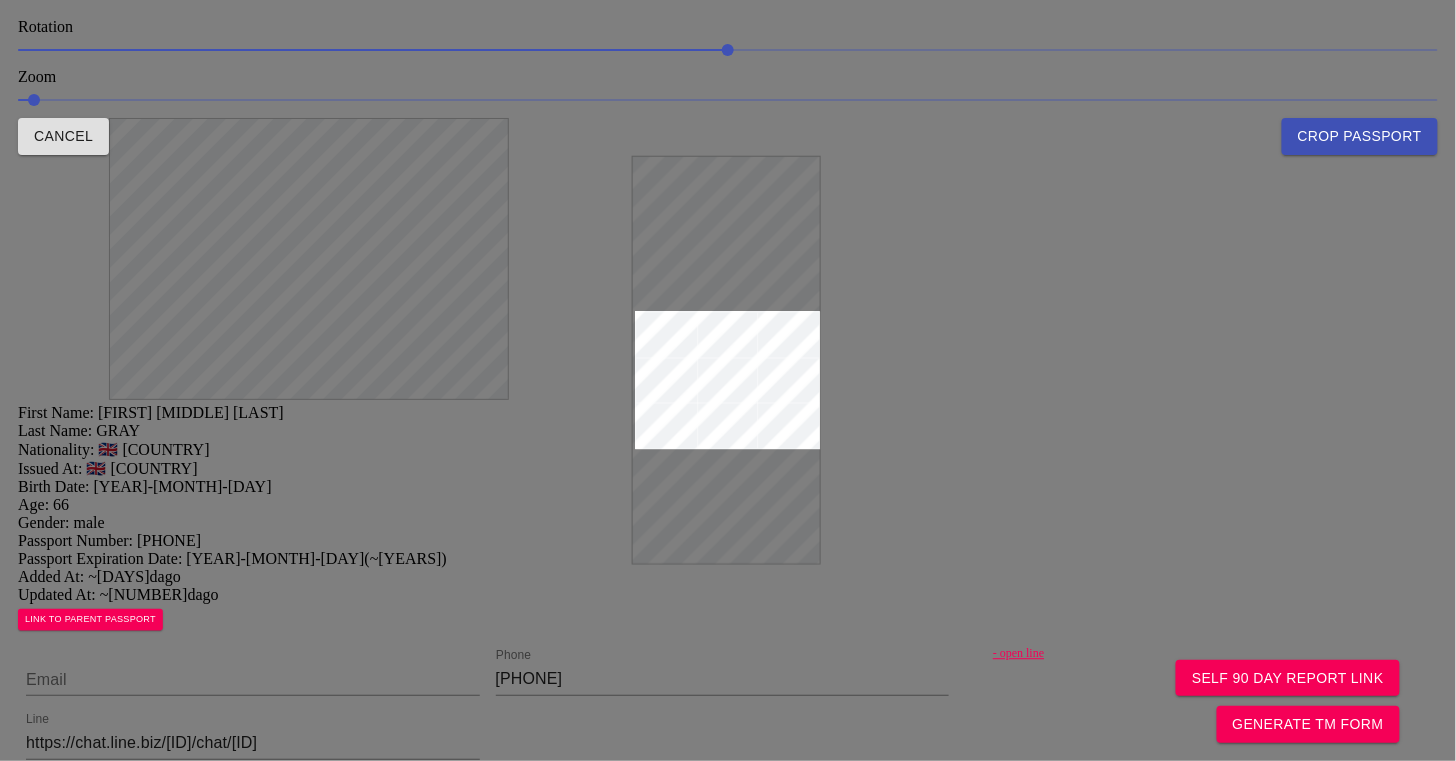 drag, startPoint x: 746, startPoint y: 315, endPoint x: 720, endPoint y: 295, distance: 32.80244 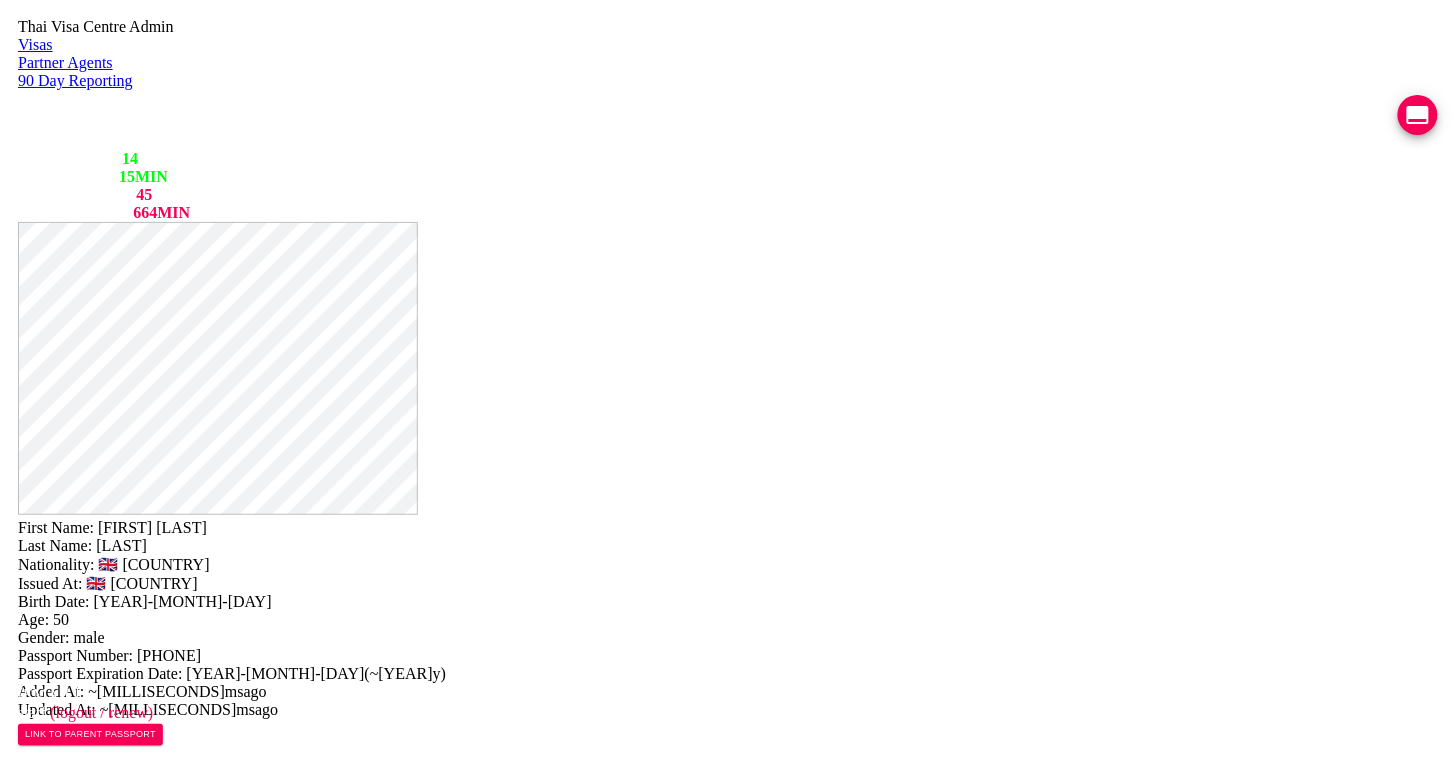 click on "Line" at bounding box center [253, 851] 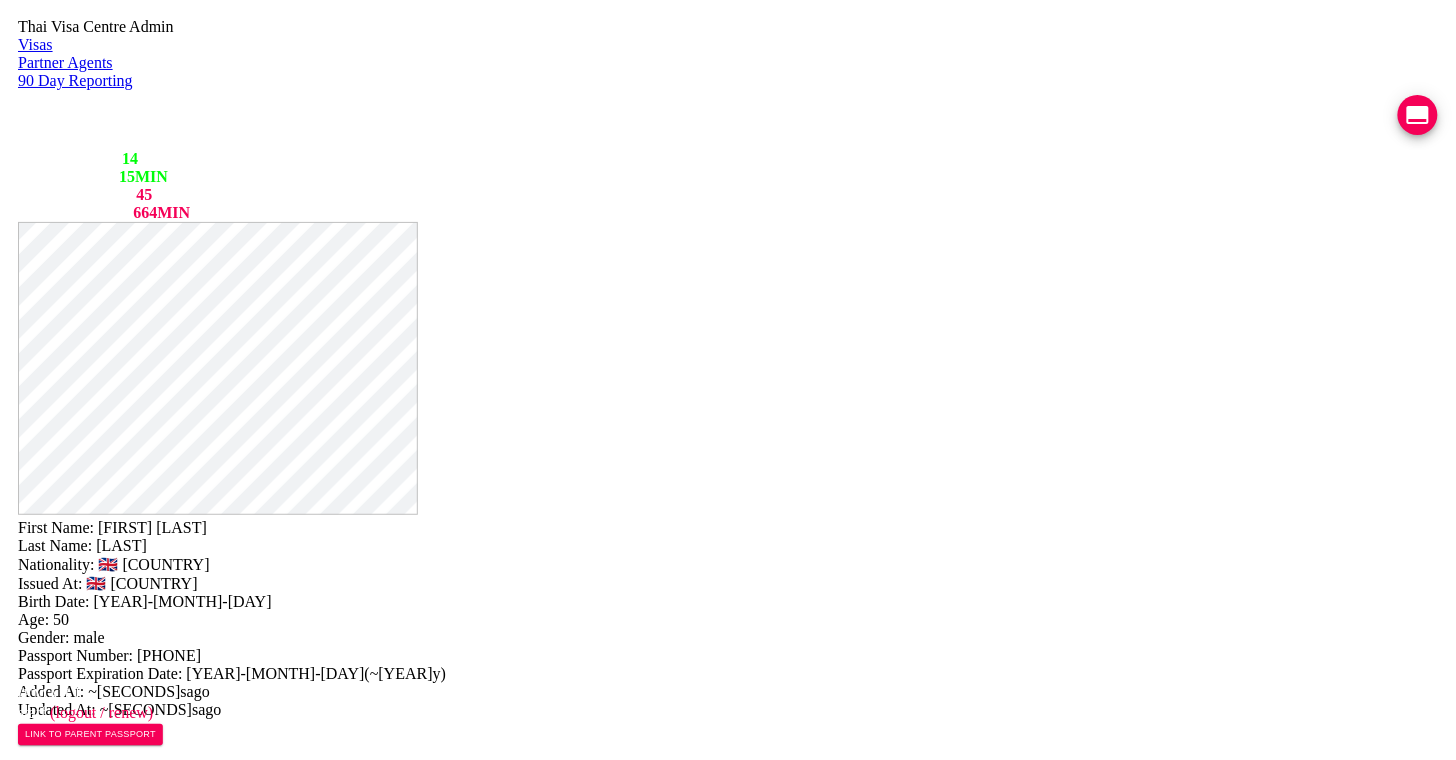 scroll, scrollTop: 0, scrollLeft: 389, axis: horizontal 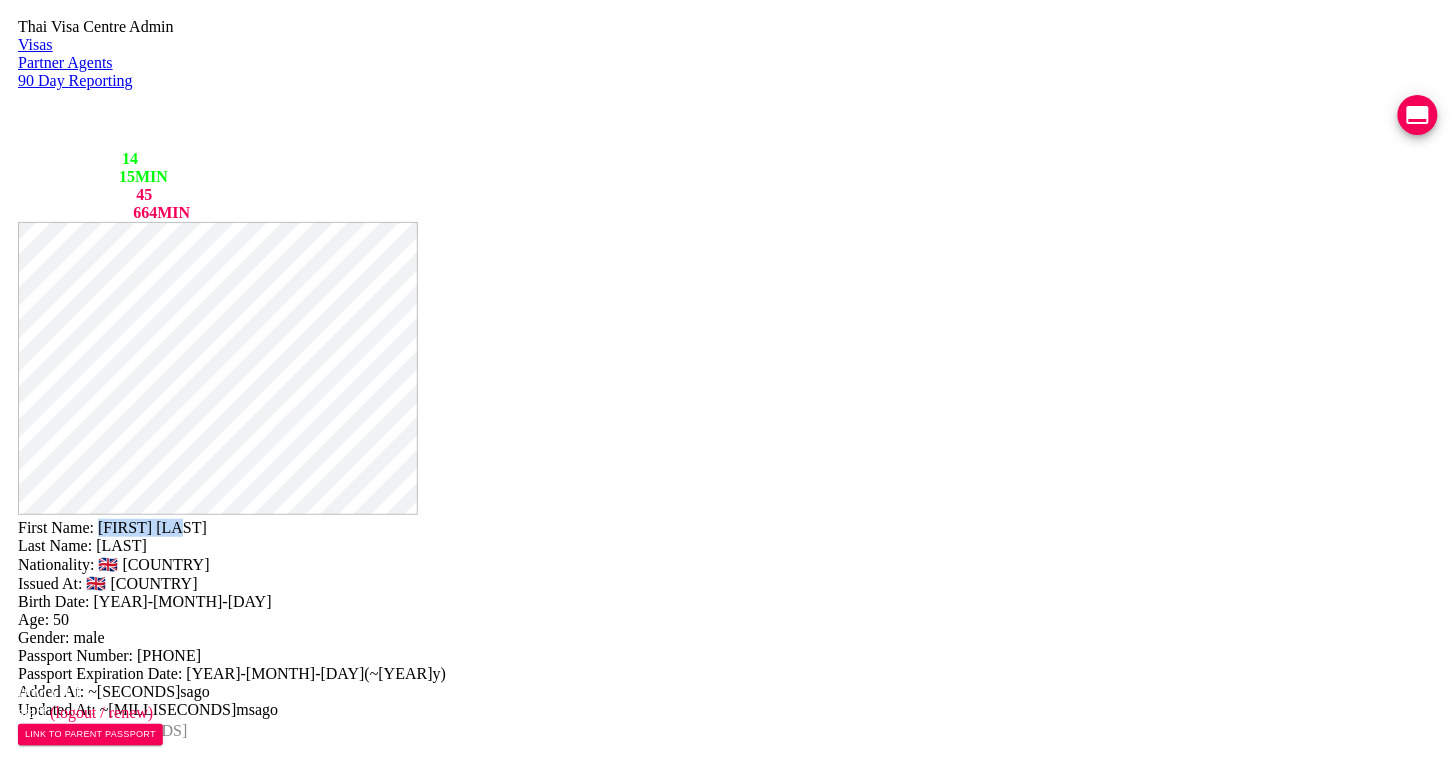 drag, startPoint x: 917, startPoint y: 48, endPoint x: 782, endPoint y: 44, distance: 135.05925 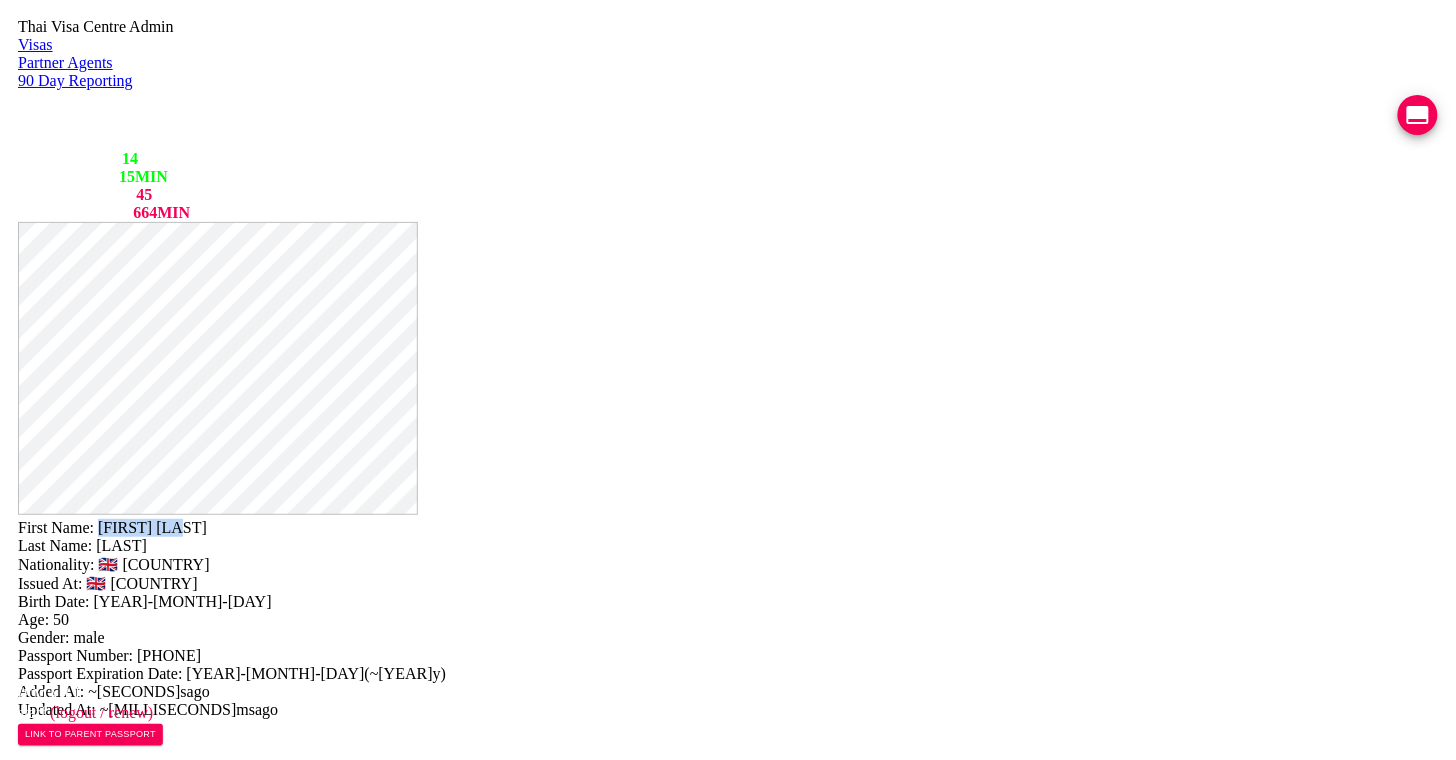 drag, startPoint x: 864, startPoint y: 76, endPoint x: 777, endPoint y: 70, distance: 87.20665 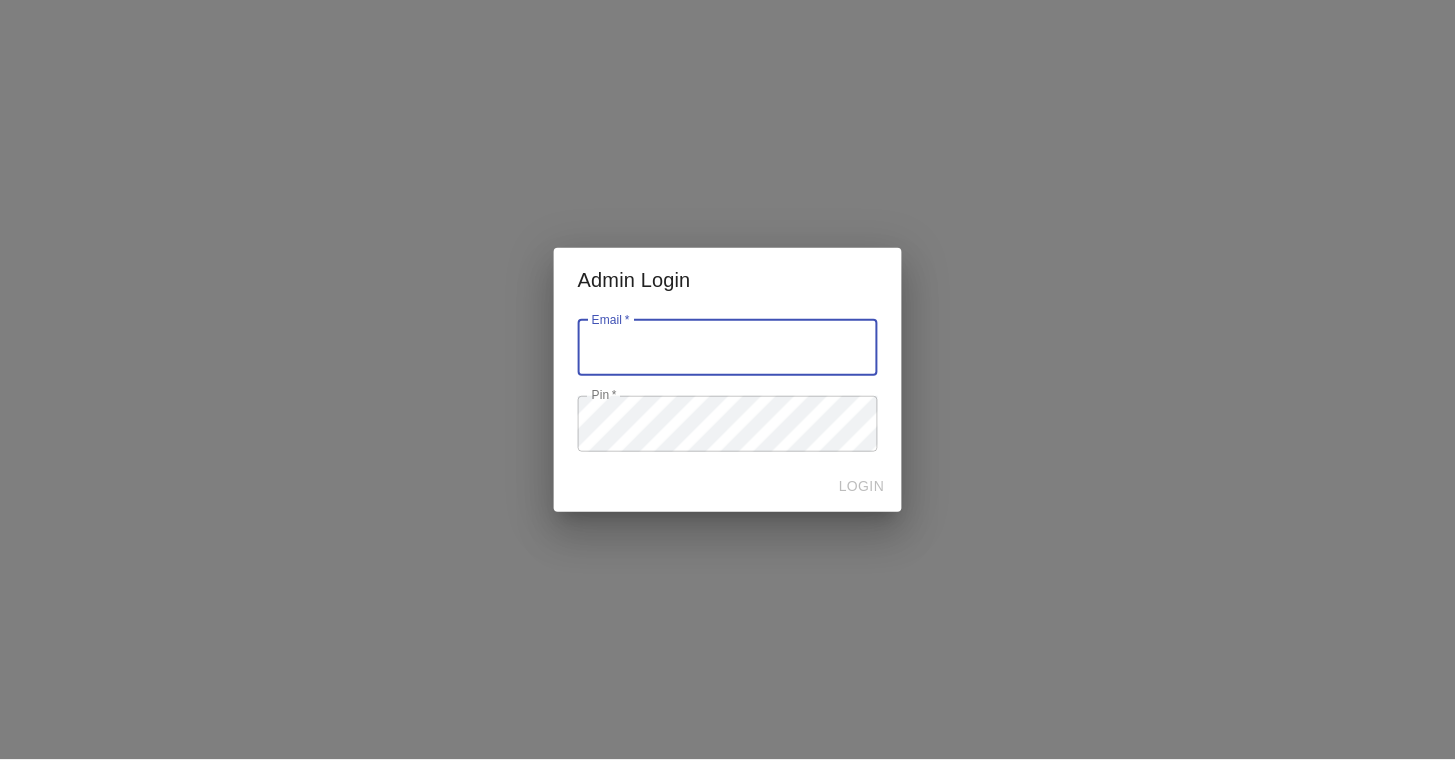 scroll, scrollTop: 0, scrollLeft: 0, axis: both 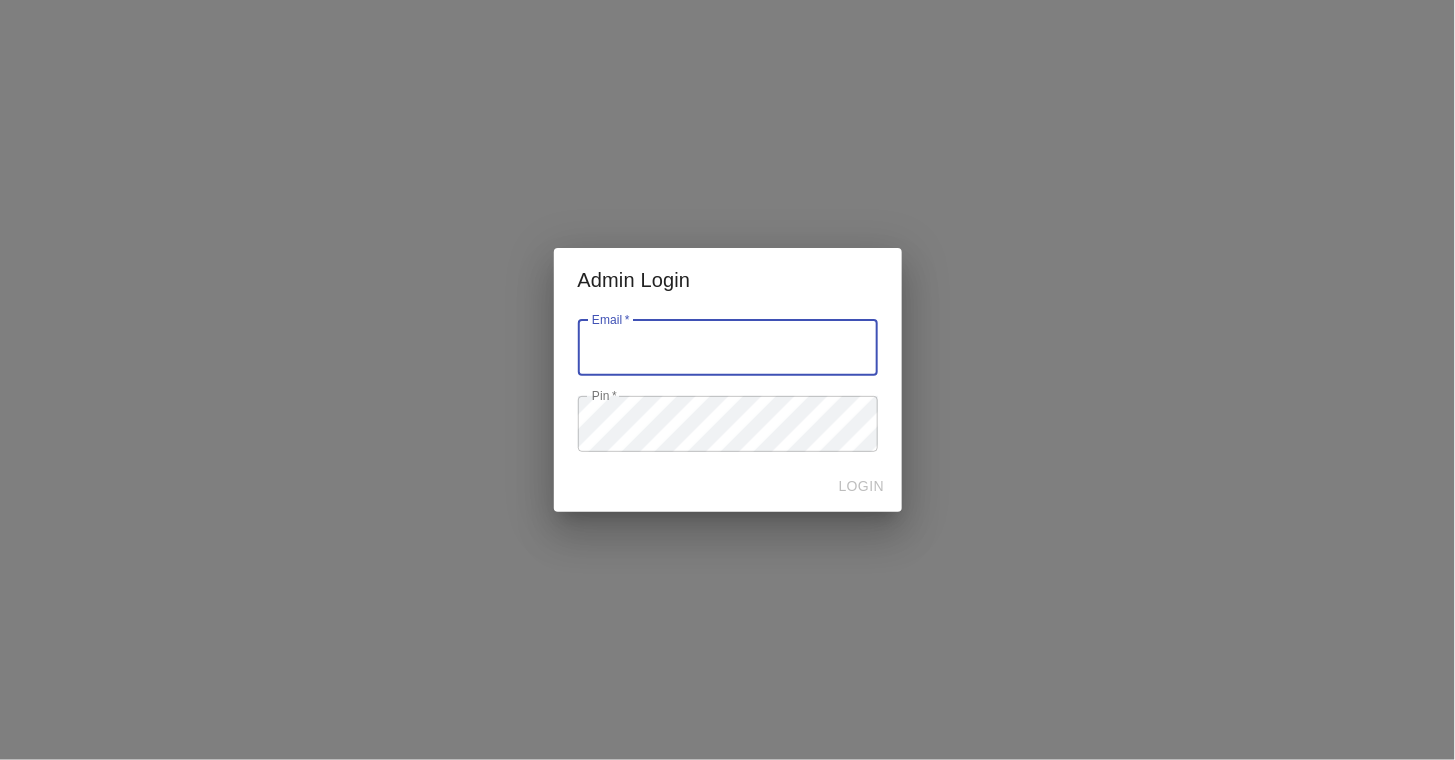 type on "[EMAIL]" 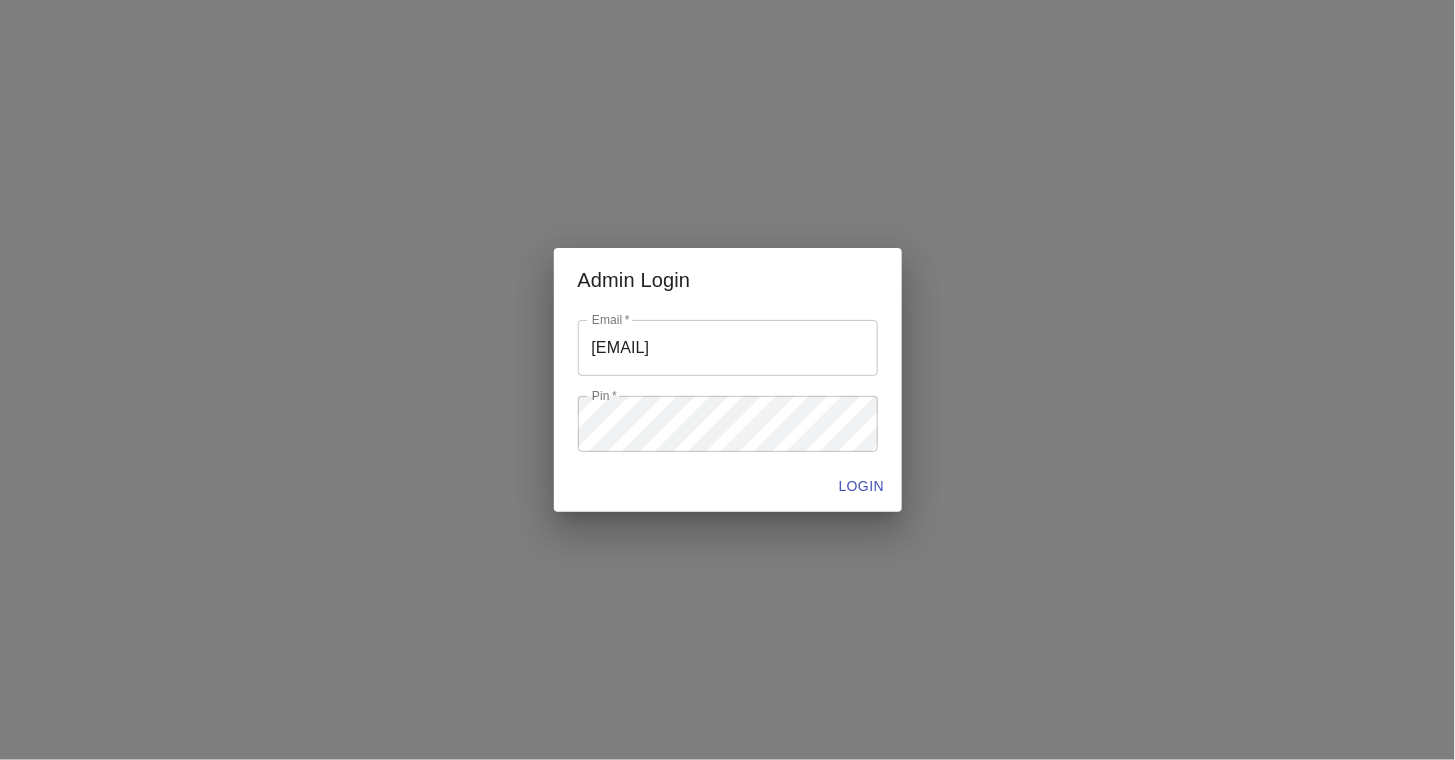 click on "LOGIN" at bounding box center [728, 486] 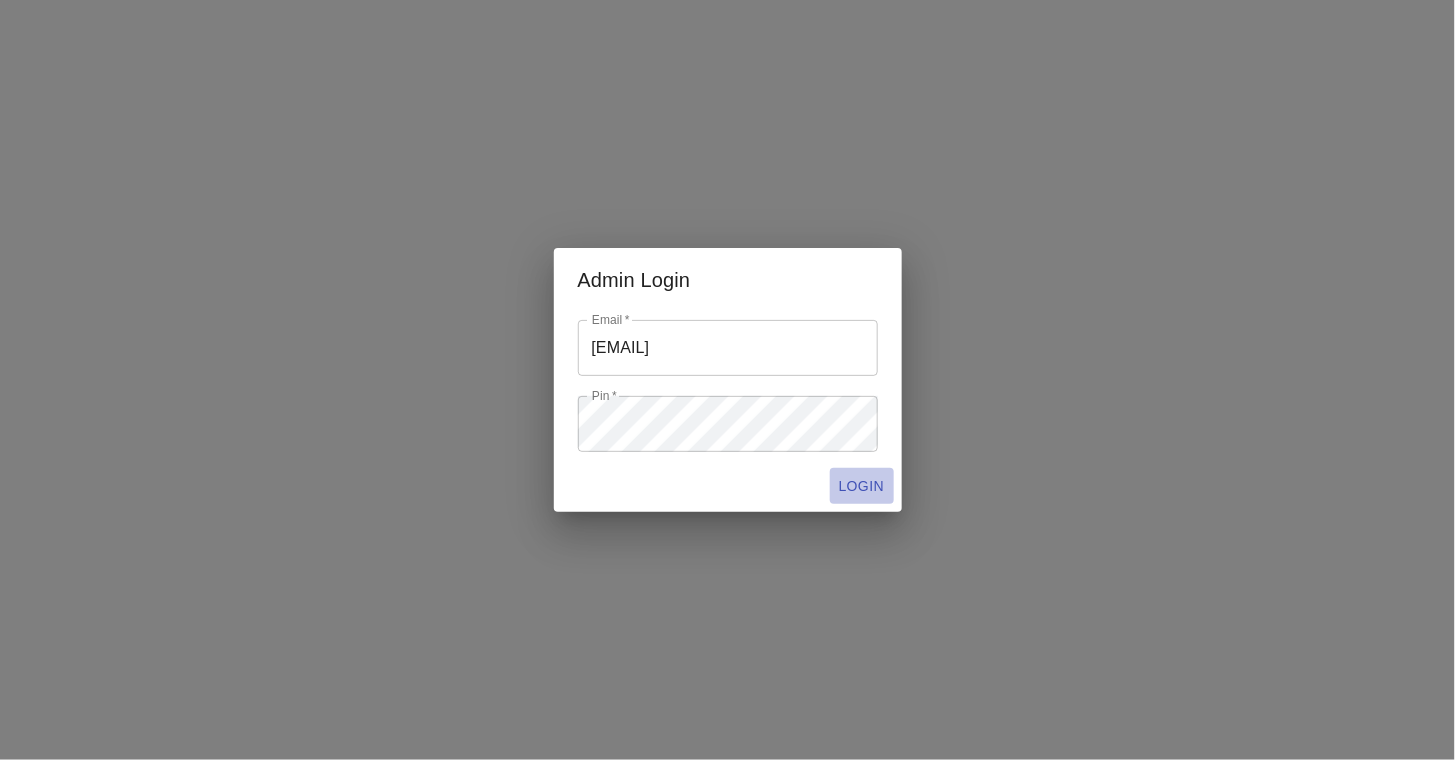 click on "LOGIN" at bounding box center (862, 486) 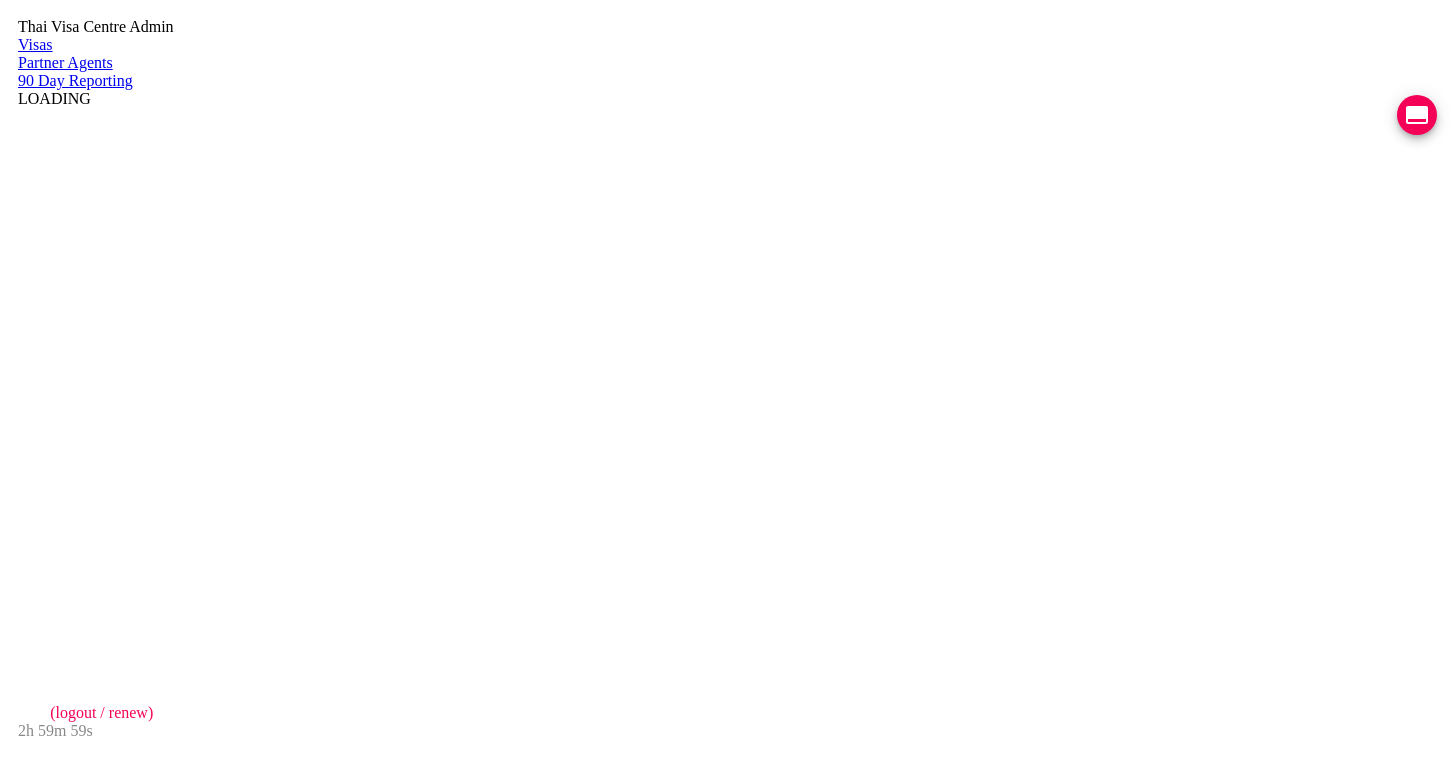 scroll, scrollTop: 0, scrollLeft: 0, axis: both 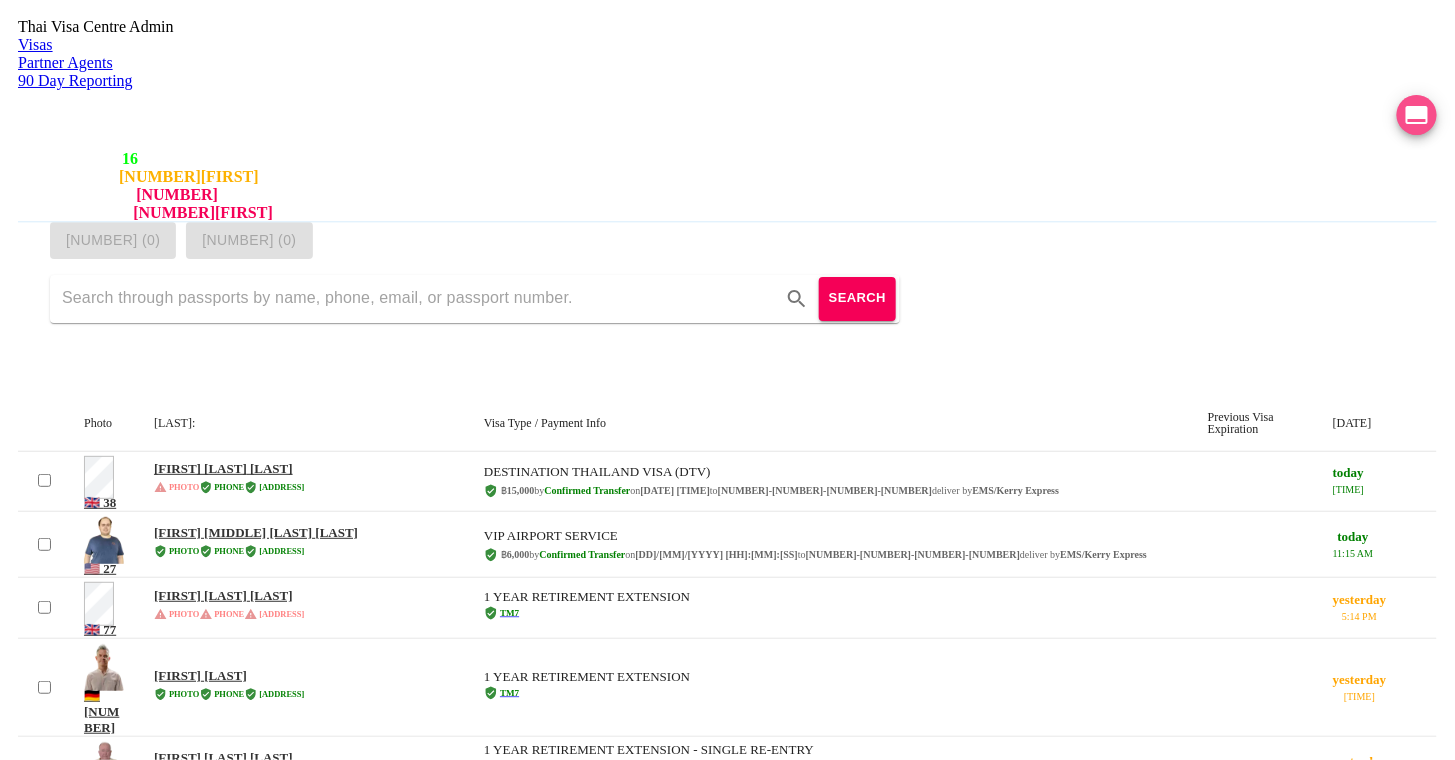 click at bounding box center (1417, 115) 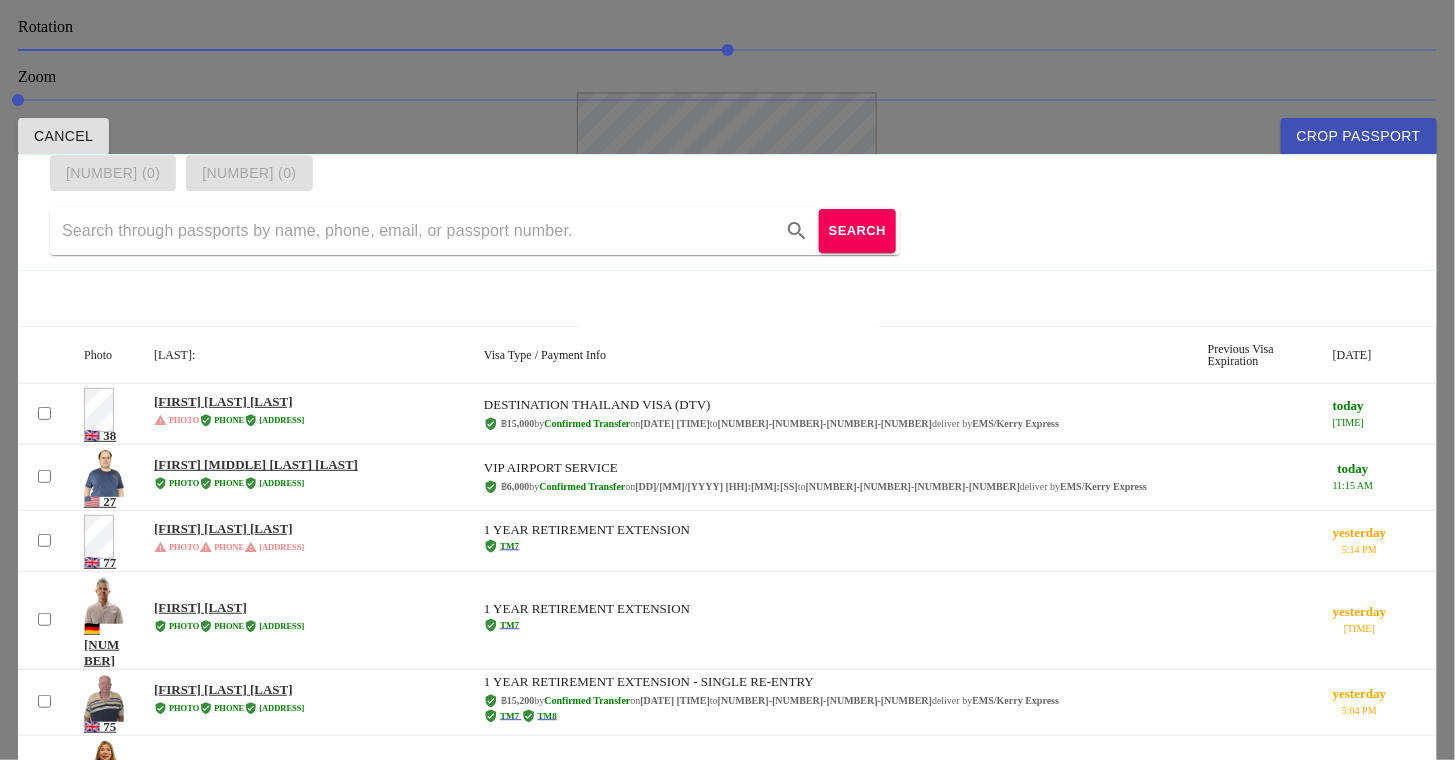 drag, startPoint x: 747, startPoint y: 285, endPoint x: 740, endPoint y: 174, distance: 111.220505 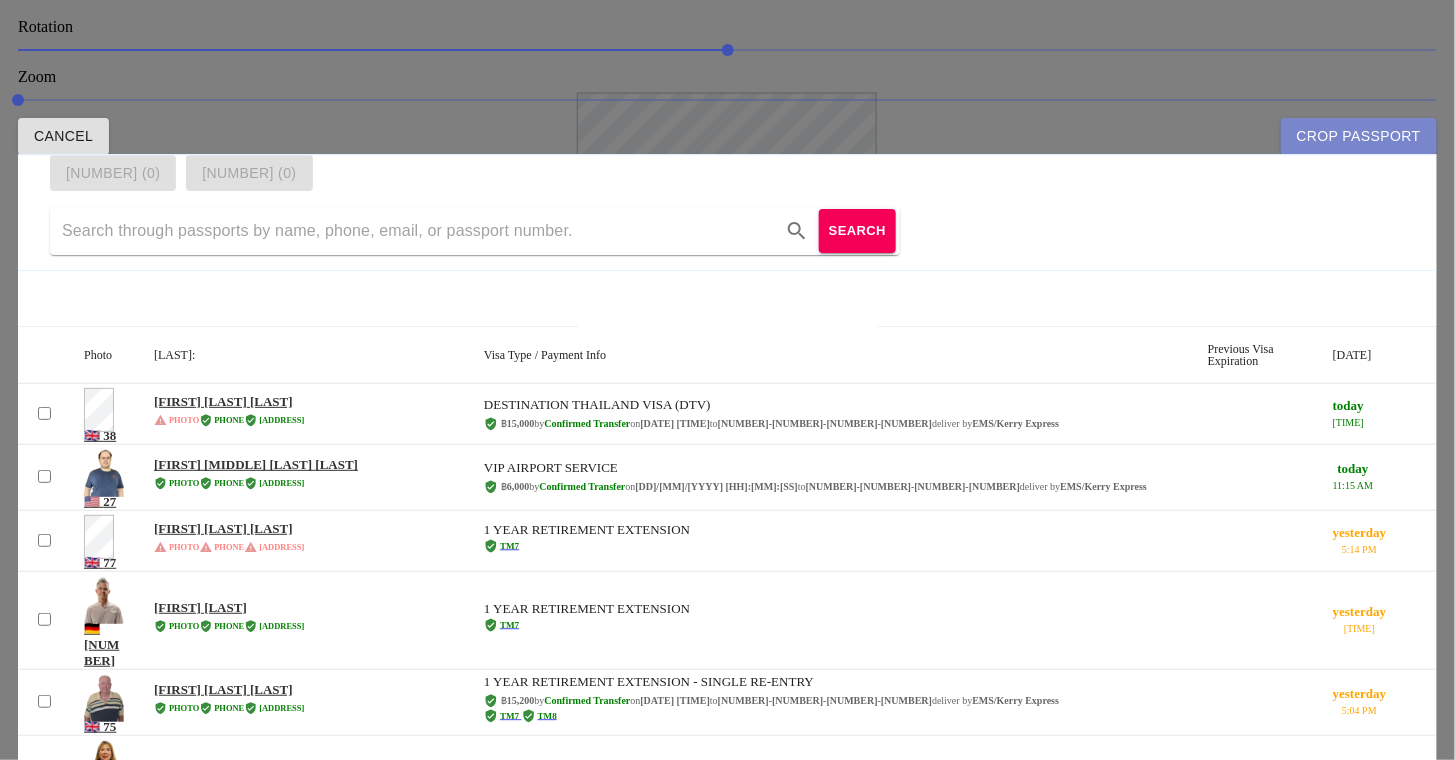 click on "Crop Passport" at bounding box center [1359, 136] 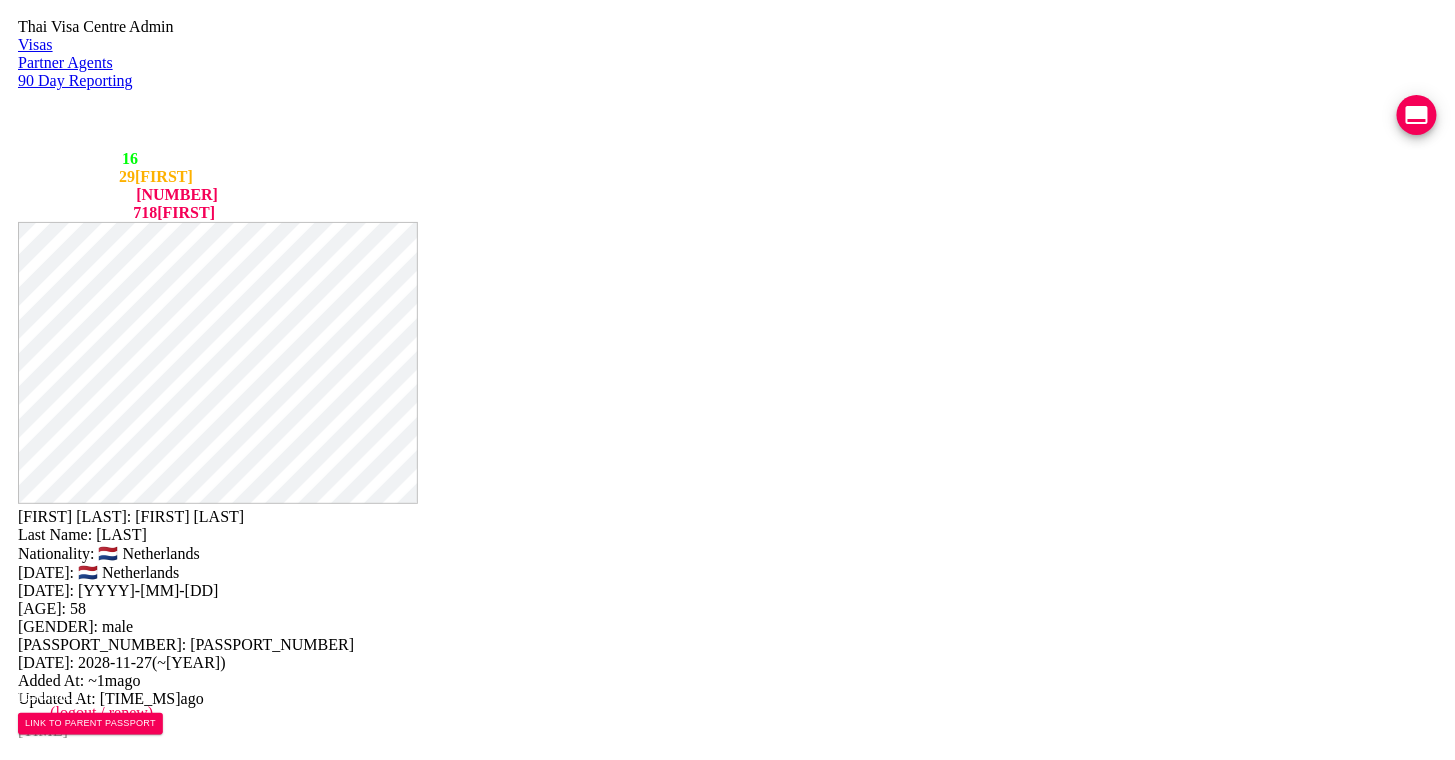 click on "Line" at bounding box center [252, 840] 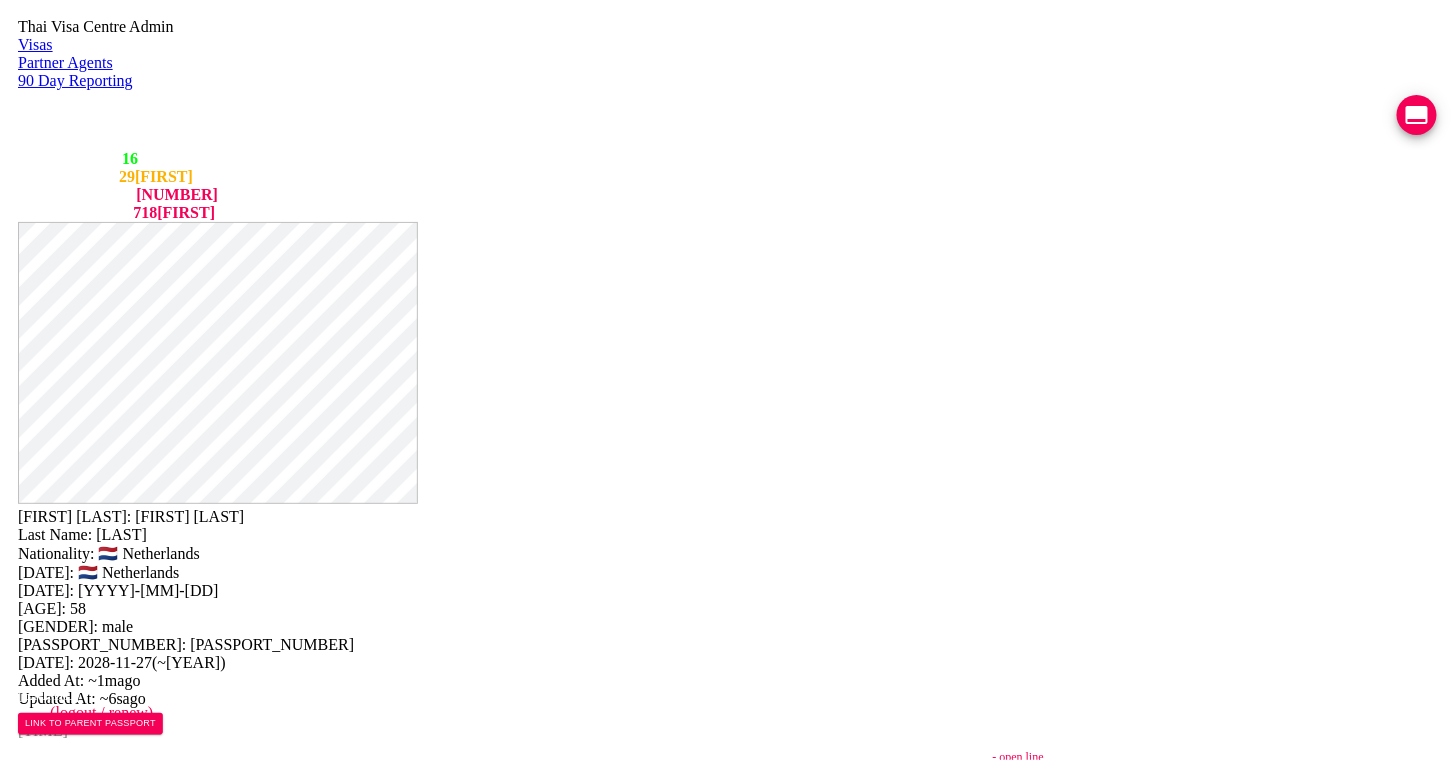 scroll, scrollTop: 0, scrollLeft: 387, axis: horizontal 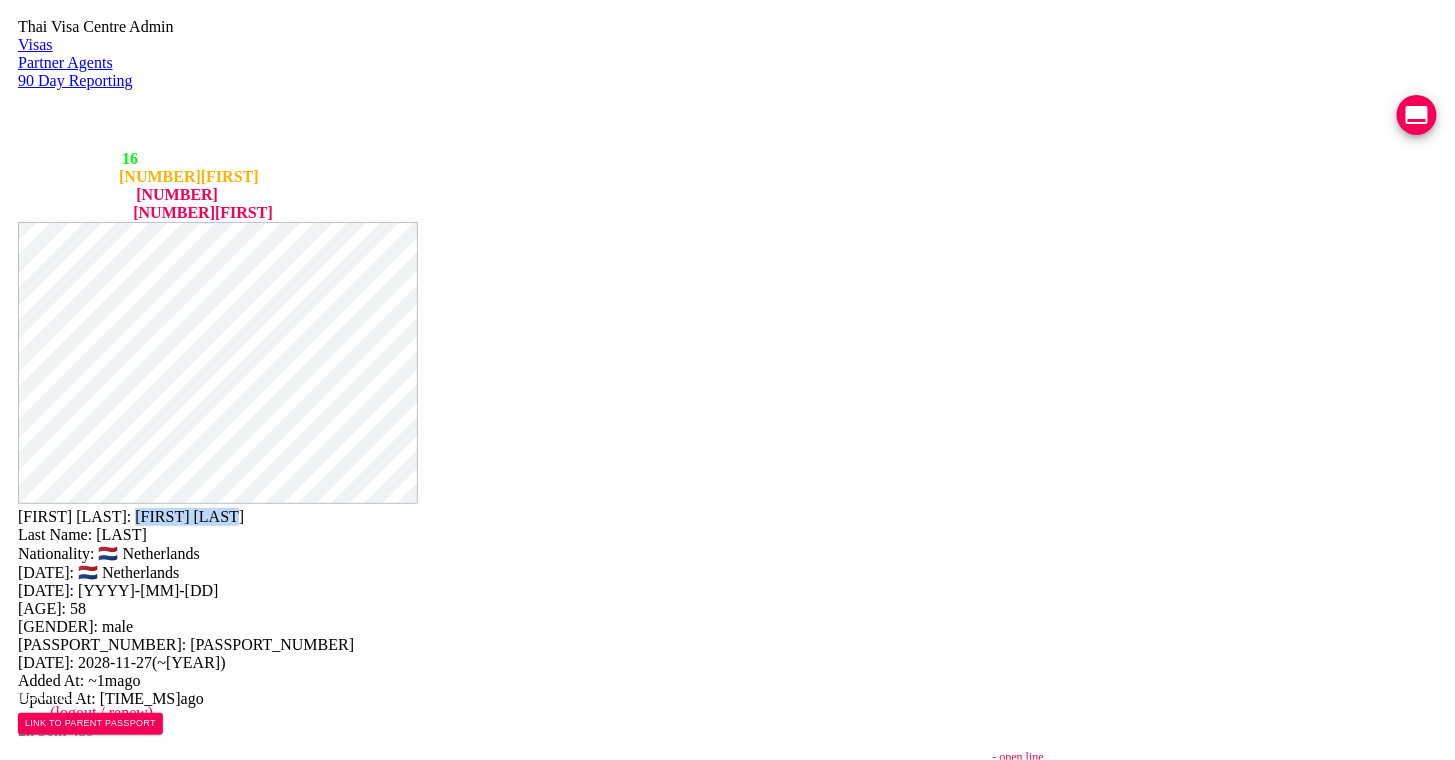 drag, startPoint x: 914, startPoint y: 52, endPoint x: 780, endPoint y: 52, distance: 134 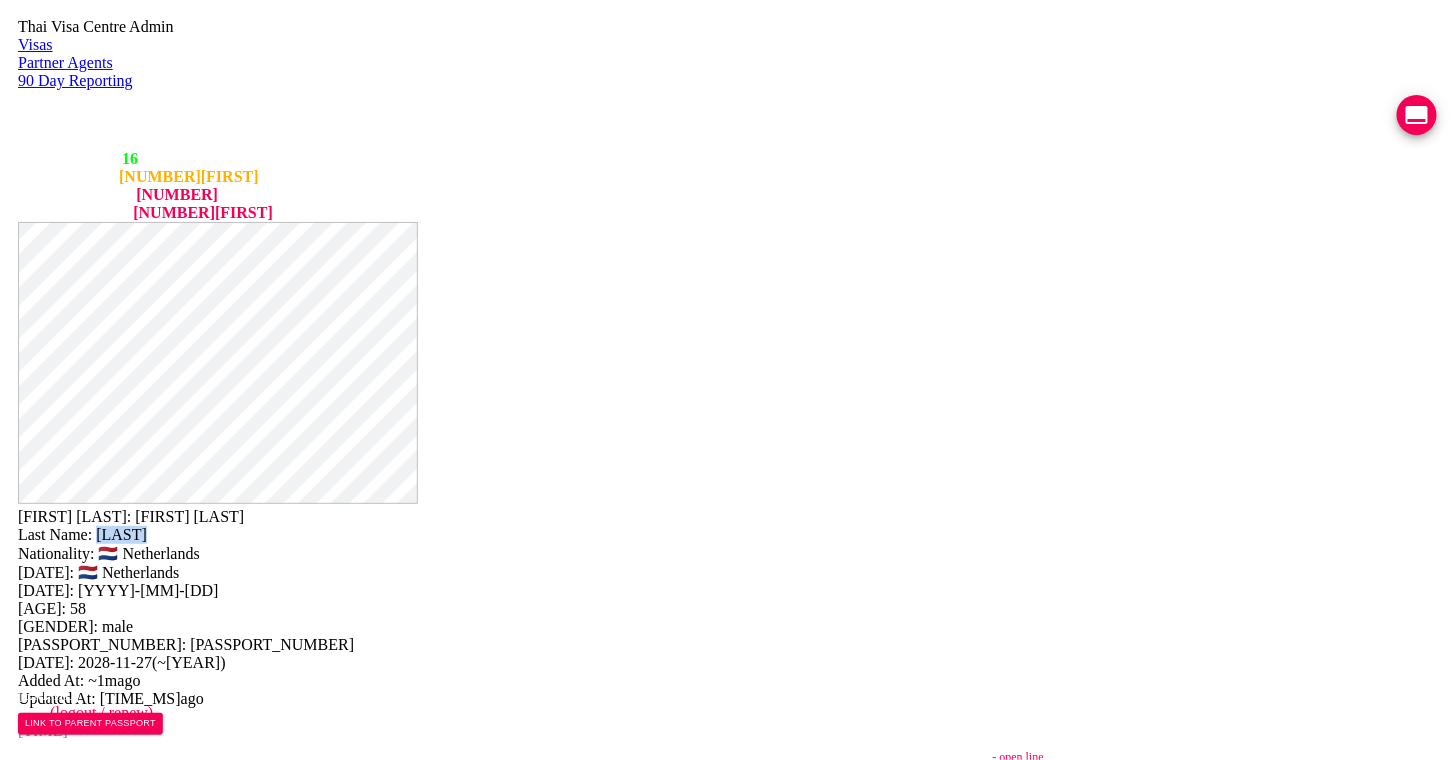 drag, startPoint x: 882, startPoint y: 63, endPoint x: 777, endPoint y: 71, distance: 105.30432 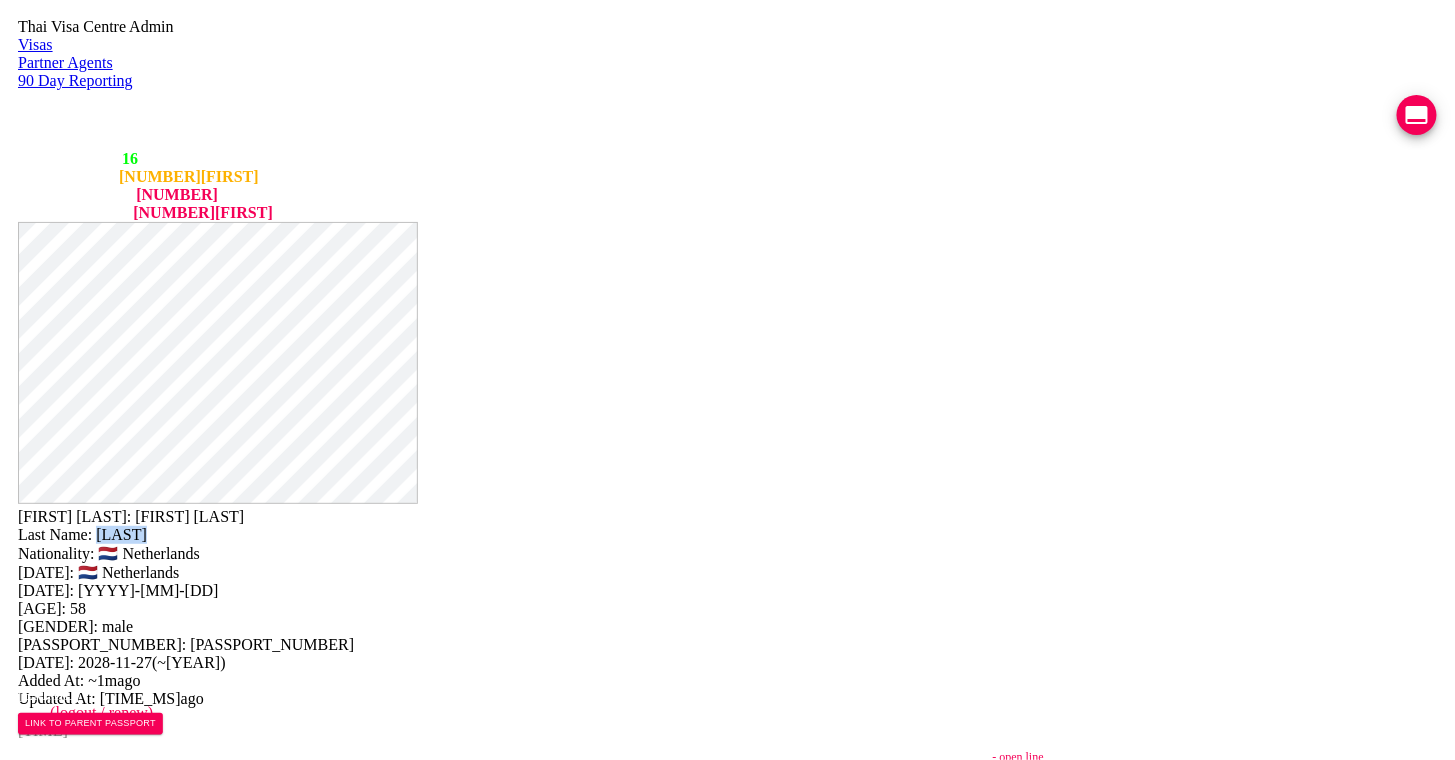copy on "FRANSZ" 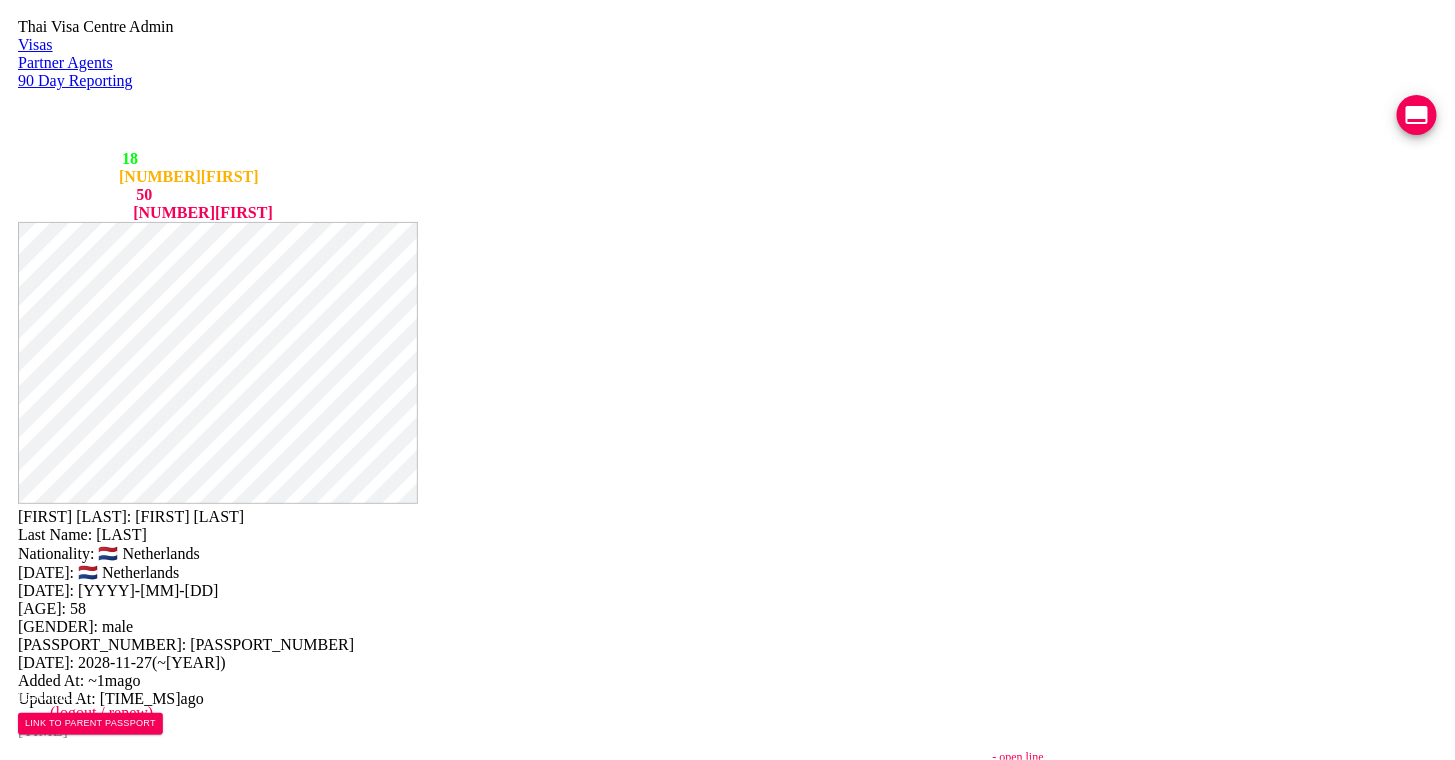 click on "Reporting Address Mailing Address English Mailing Address Thai Save Changes" at bounding box center (727, 965) 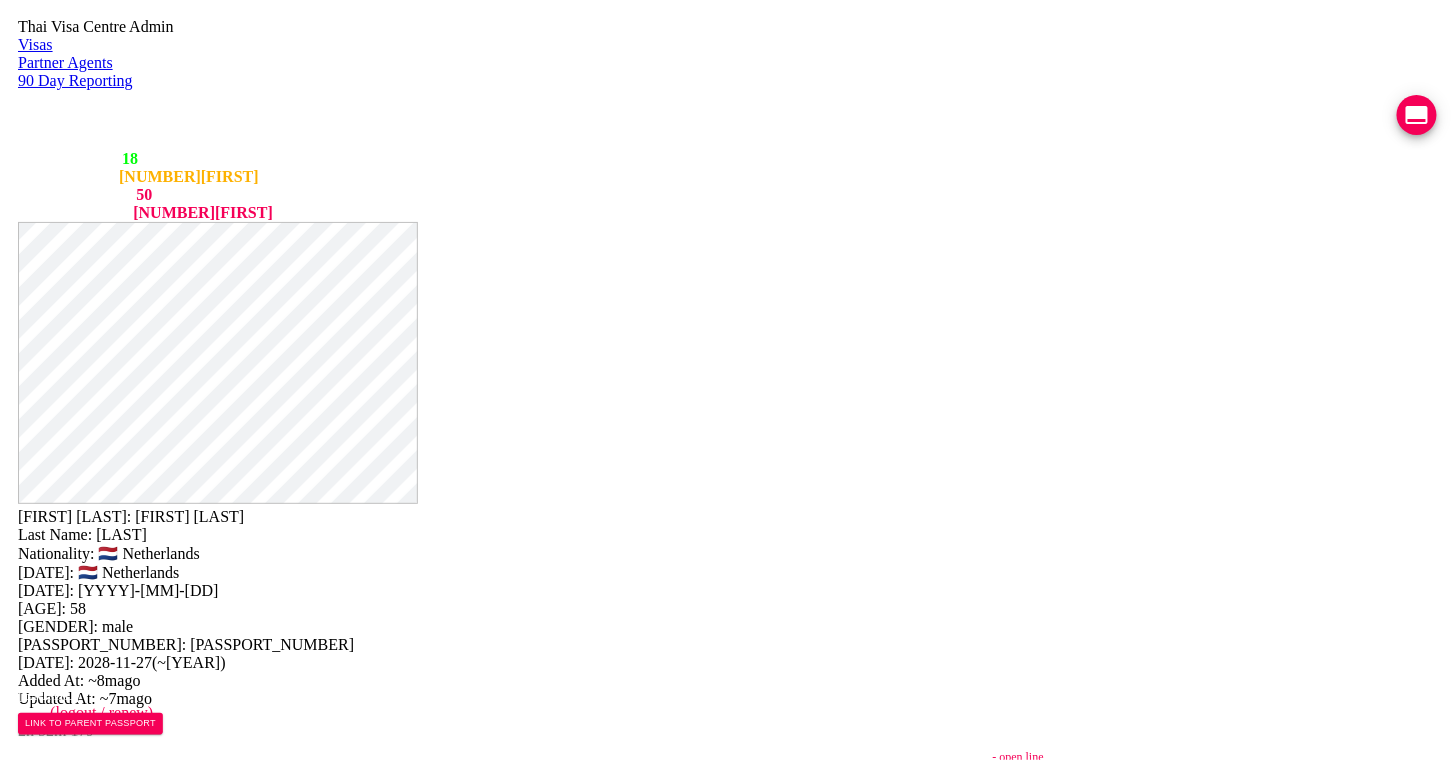 click on "448/300 Chat Luang Village.
Soi 54 Rat Uthit Saen Saep Minburi 10510" at bounding box center [721, 940] 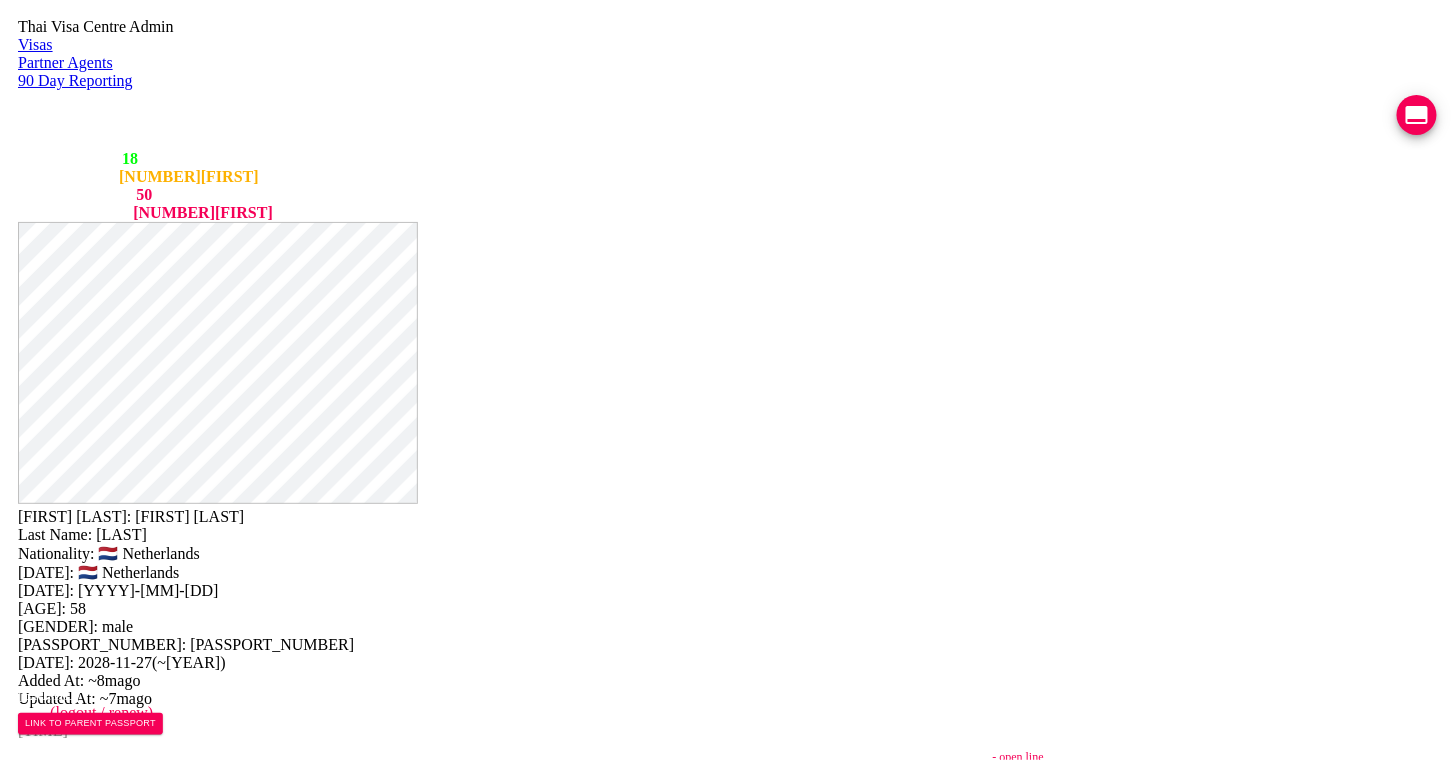 type on "448/300 Chat Luang Village Soi 54 Rat Uthit Saen Saep Minburi 10510" 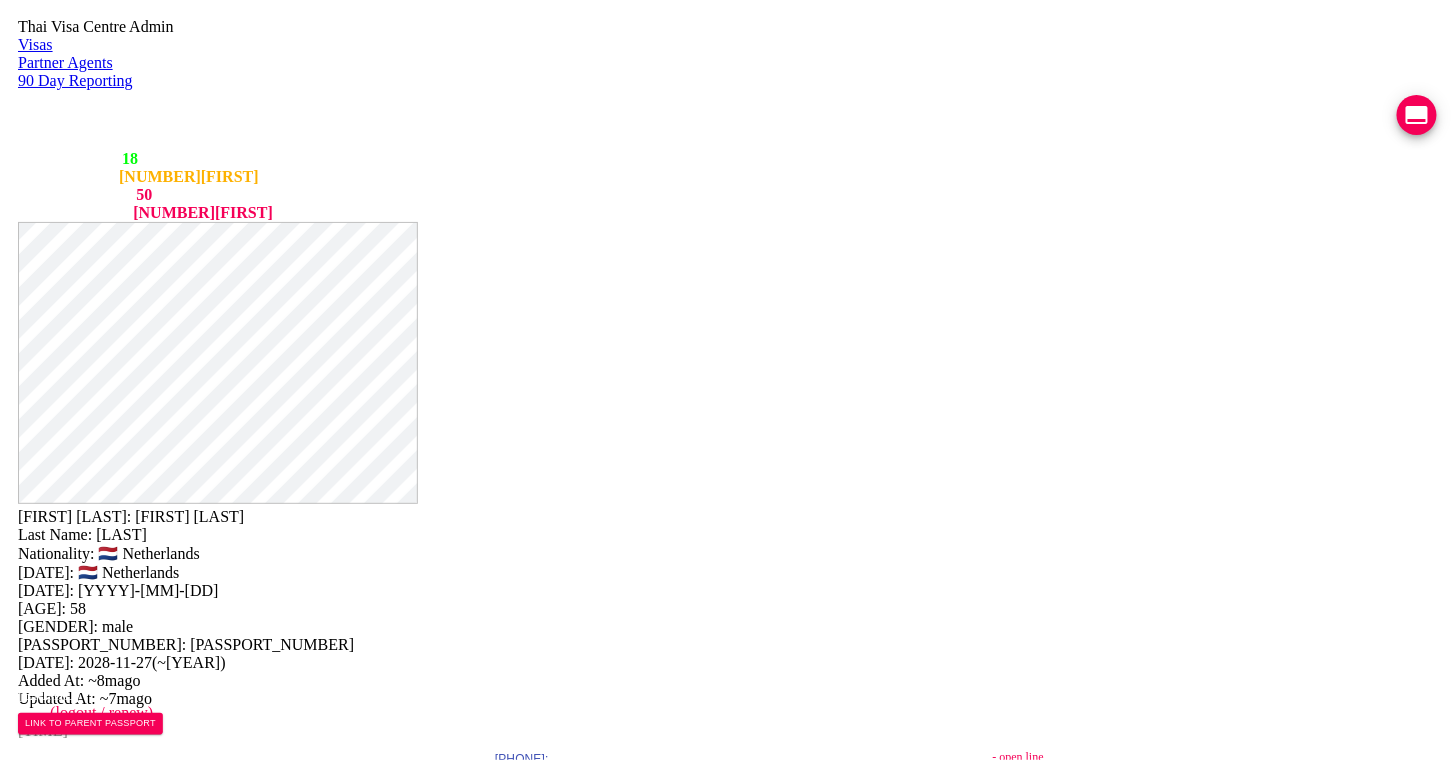 paste on "094-461-0411" 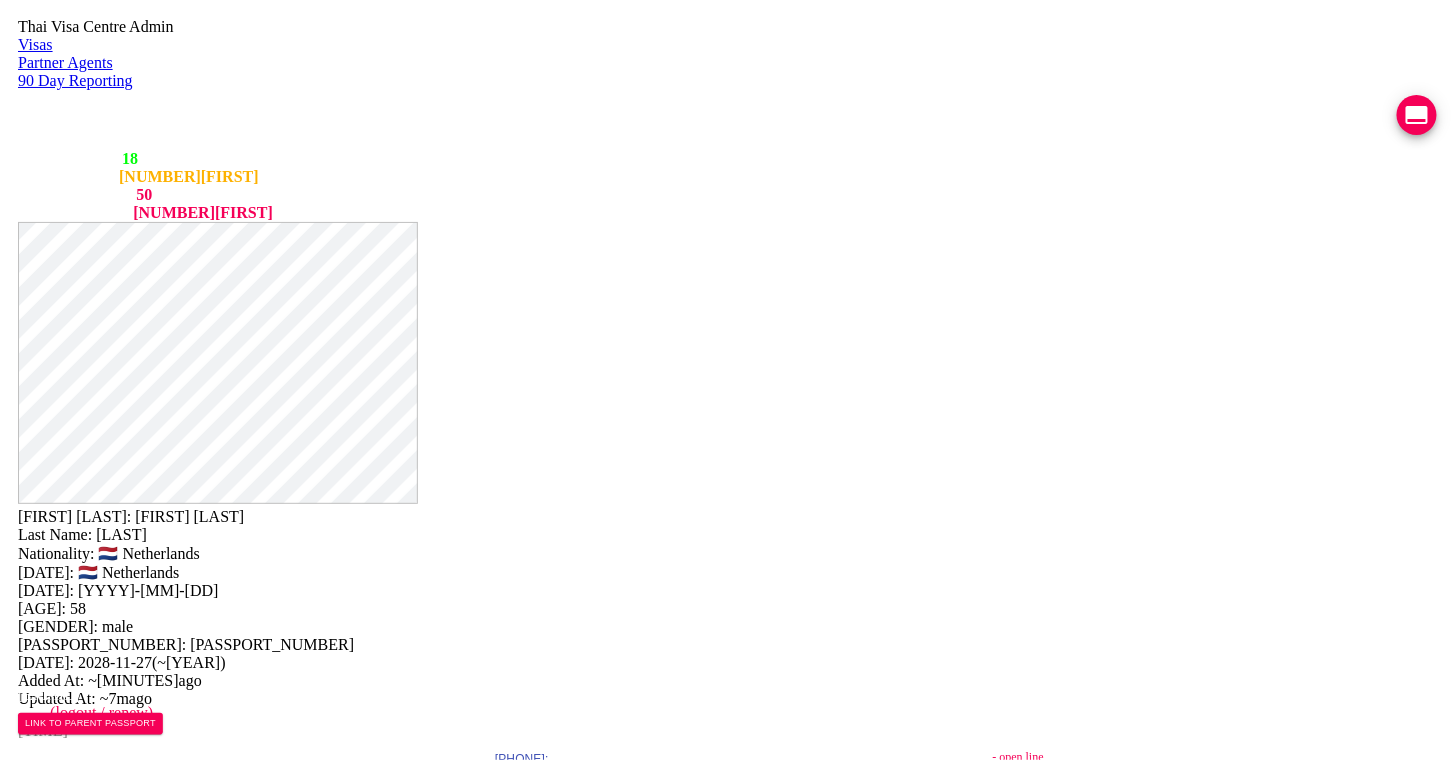 type on "094-461-0411" 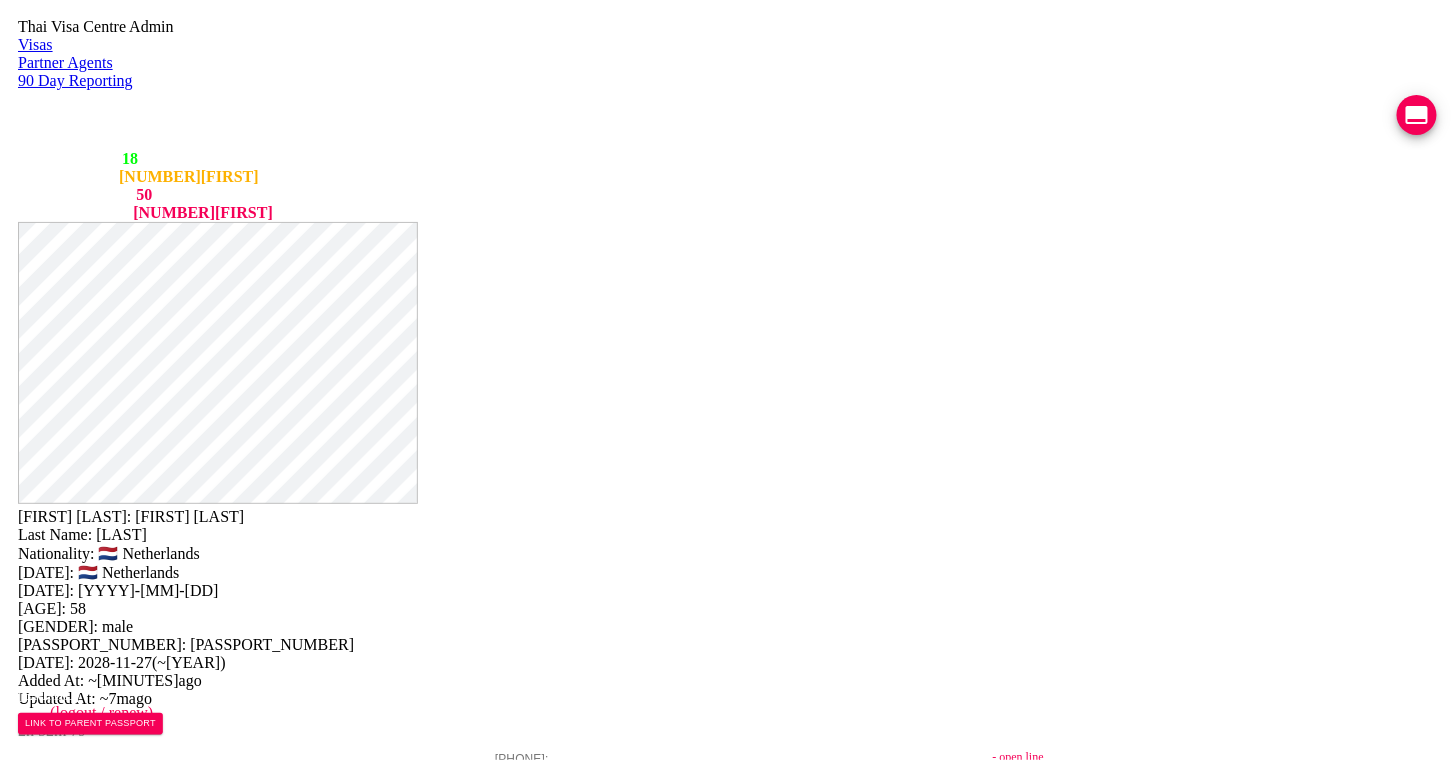 click on "Reporting Address Mailing Address English 448/300 Chat Luang Village Soi 54 Rat Uthit Saen Saep Minburi 10510 Mailing Address Thai Save Changes" at bounding box center (727, 965) 